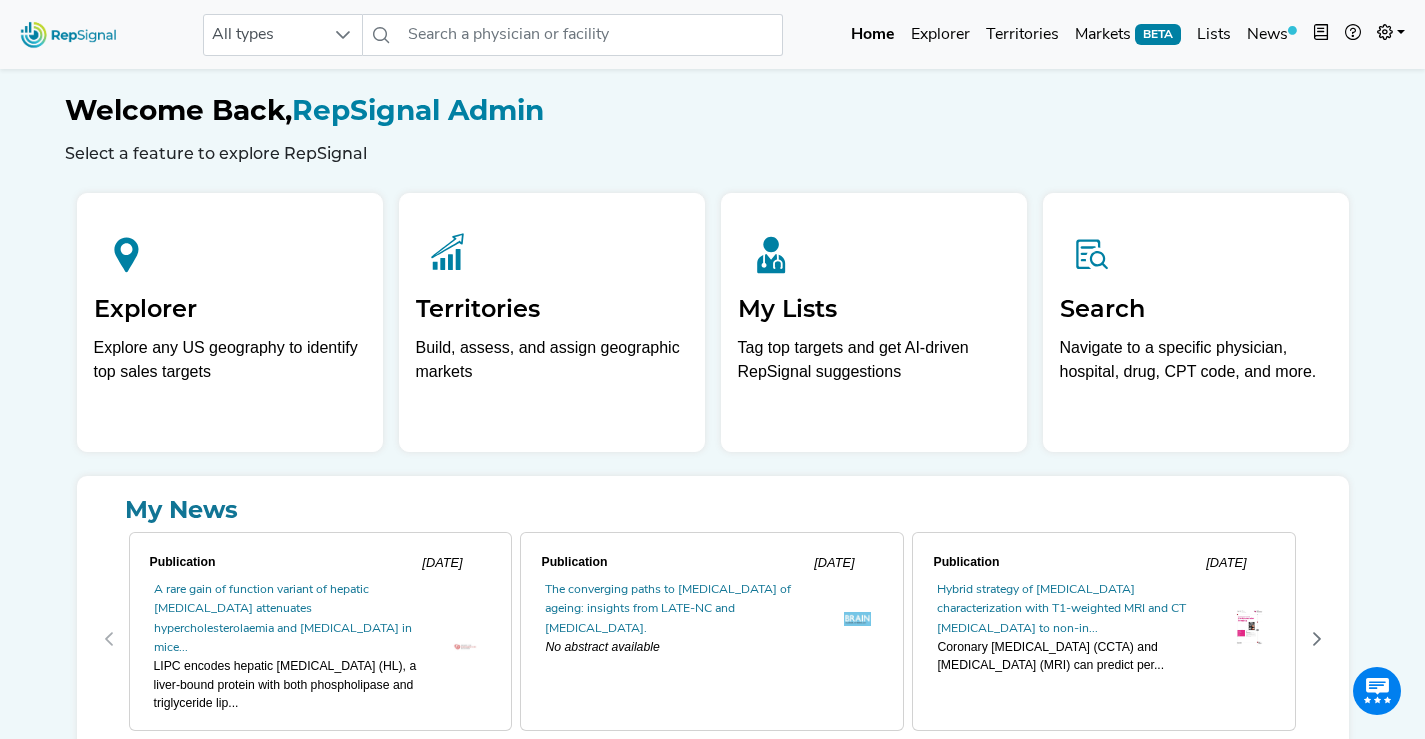scroll, scrollTop: 0, scrollLeft: 0, axis: both 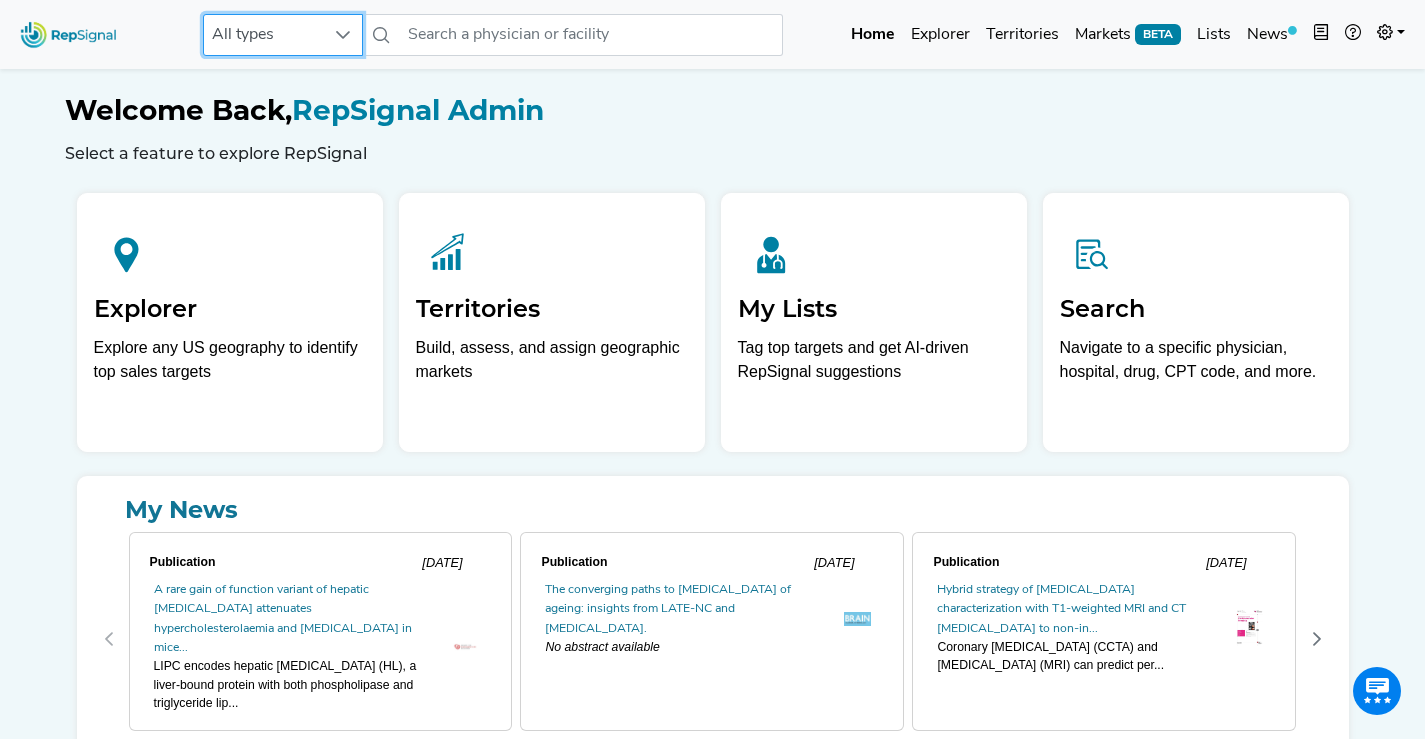 click on "All types" at bounding box center [264, 35] 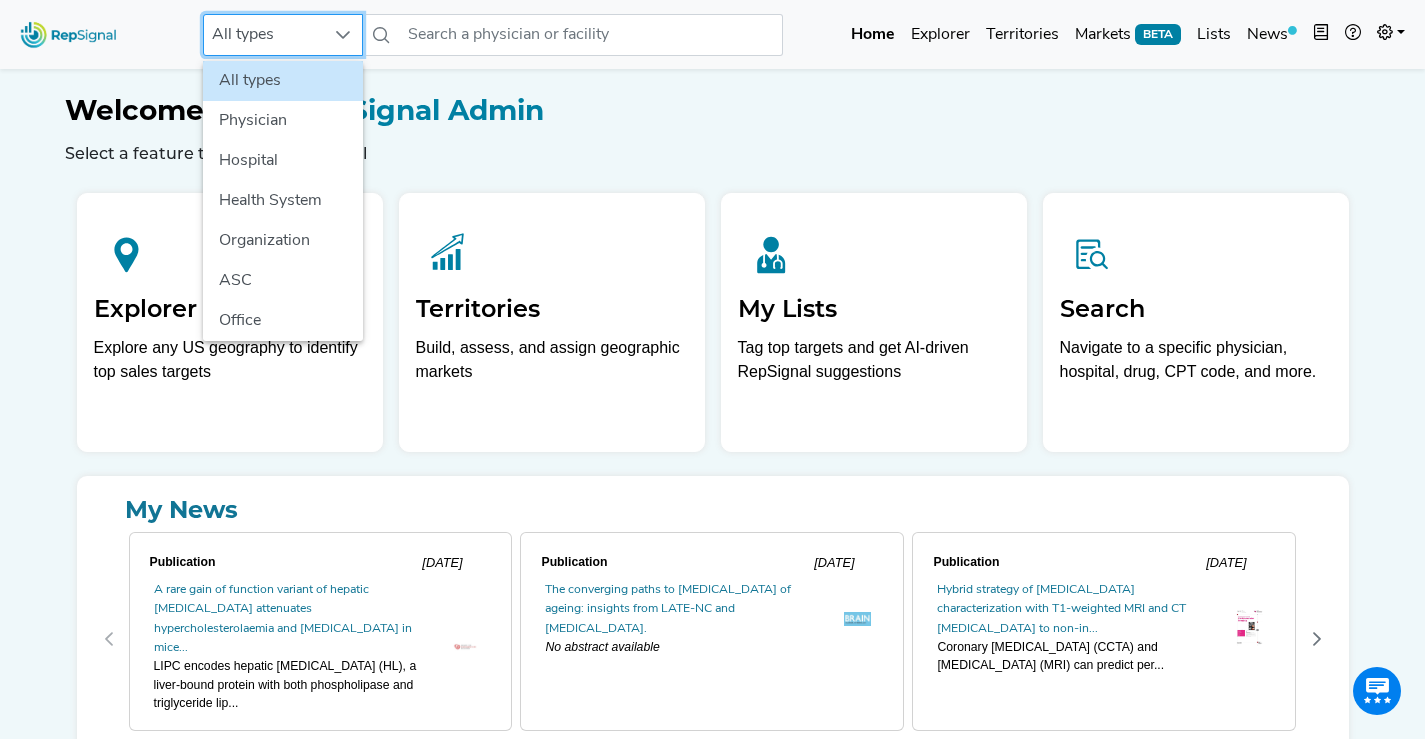click on "All types" at bounding box center [264, 35] 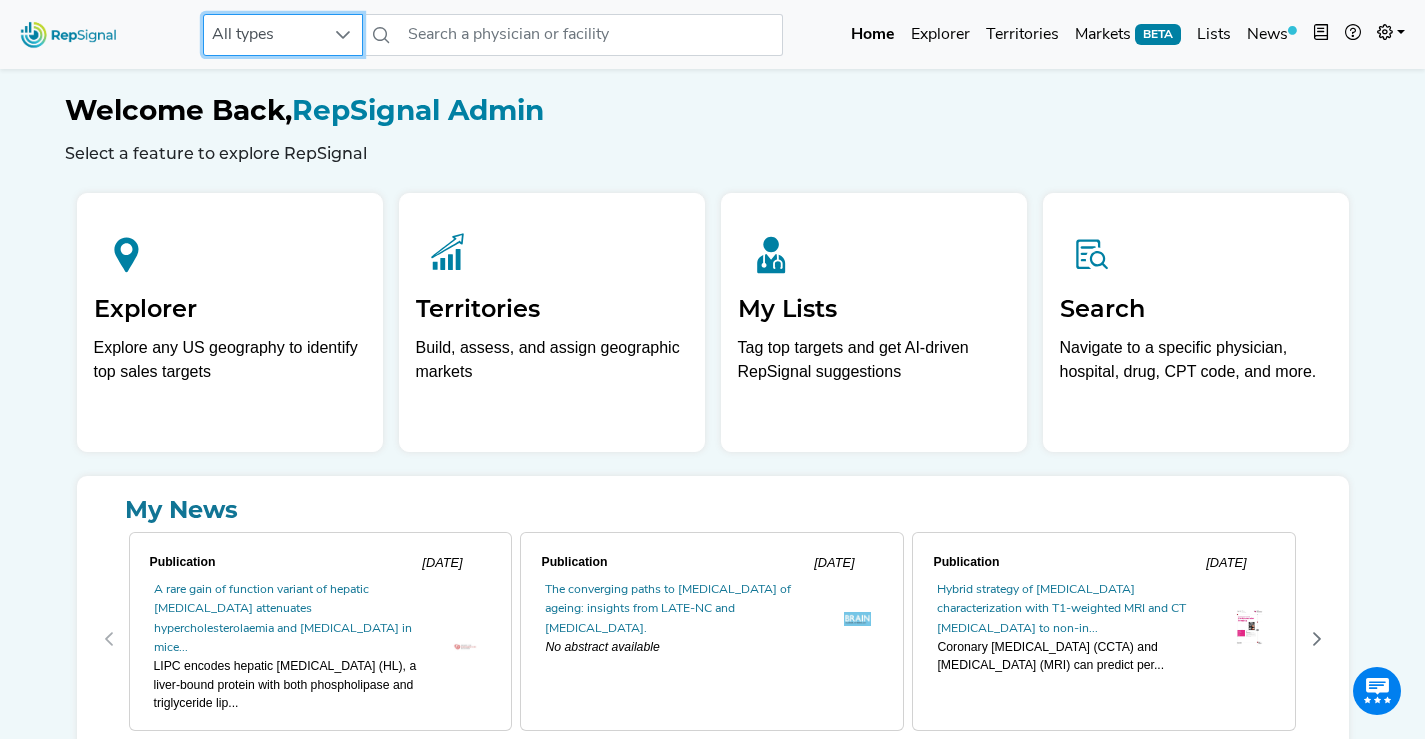 click on "All types" at bounding box center [264, 35] 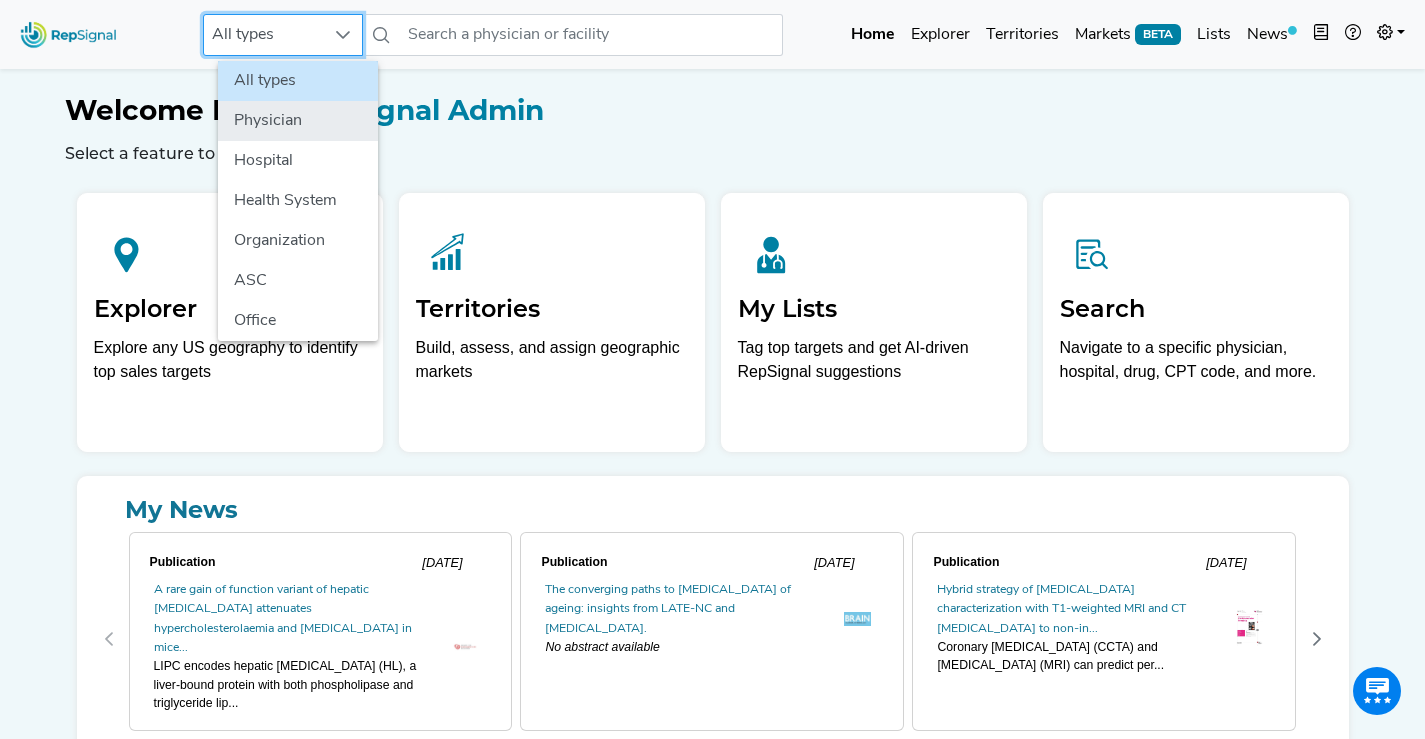 click on "Physician" 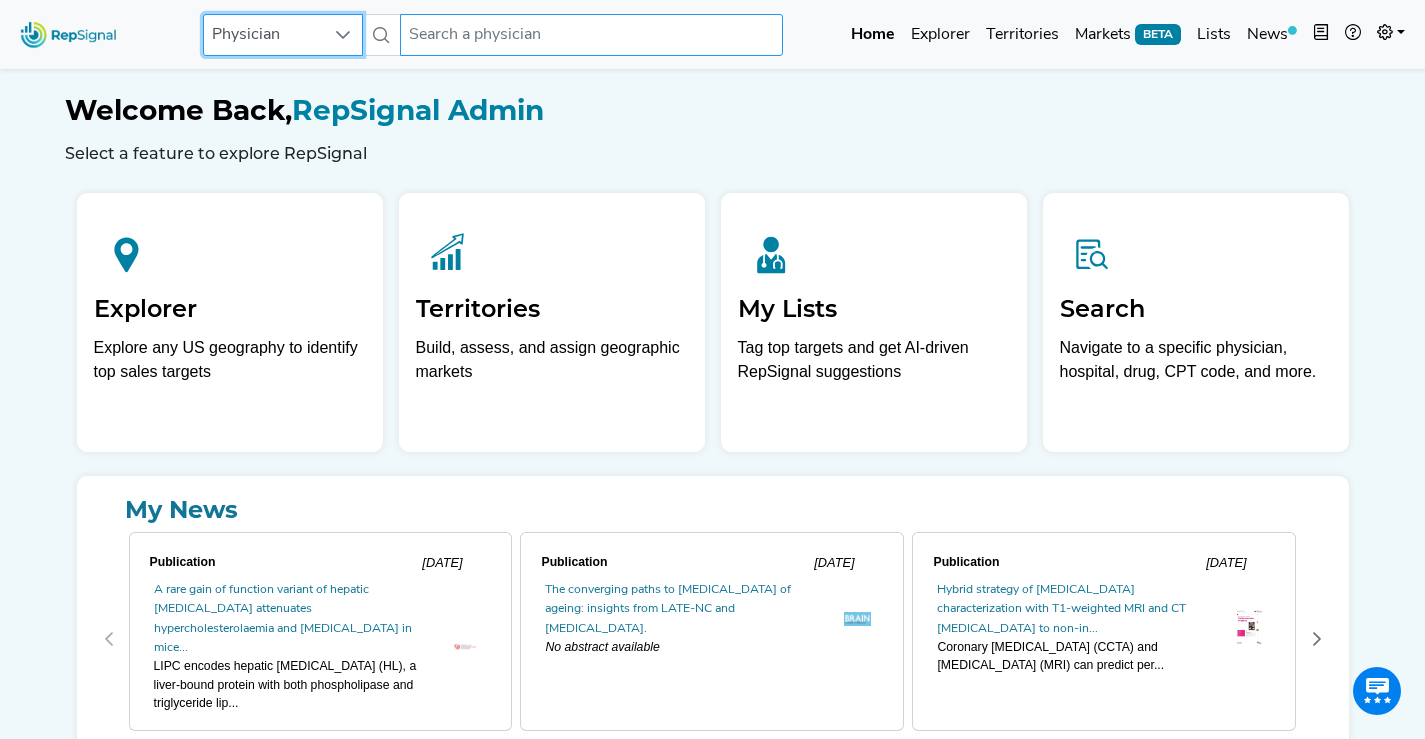 click at bounding box center (591, 35) 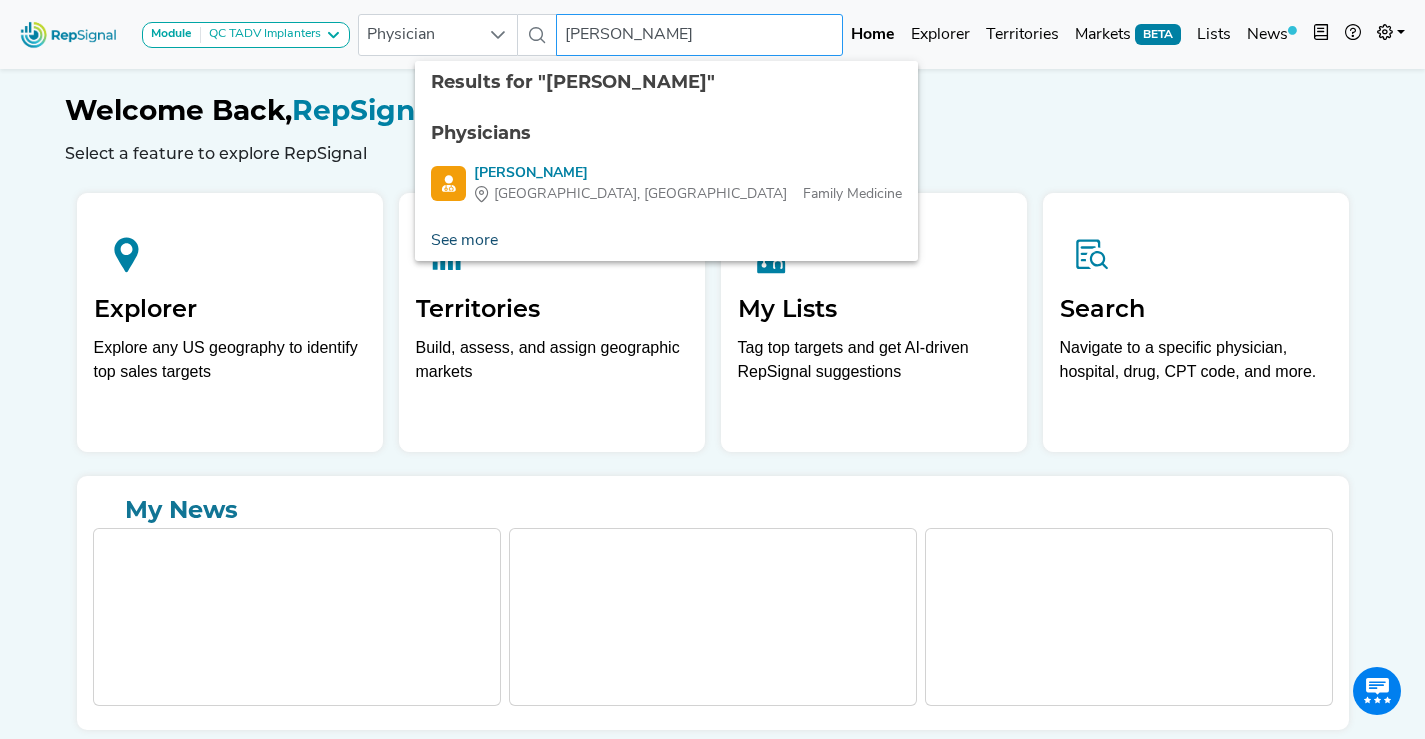 type on "sarika sharma" 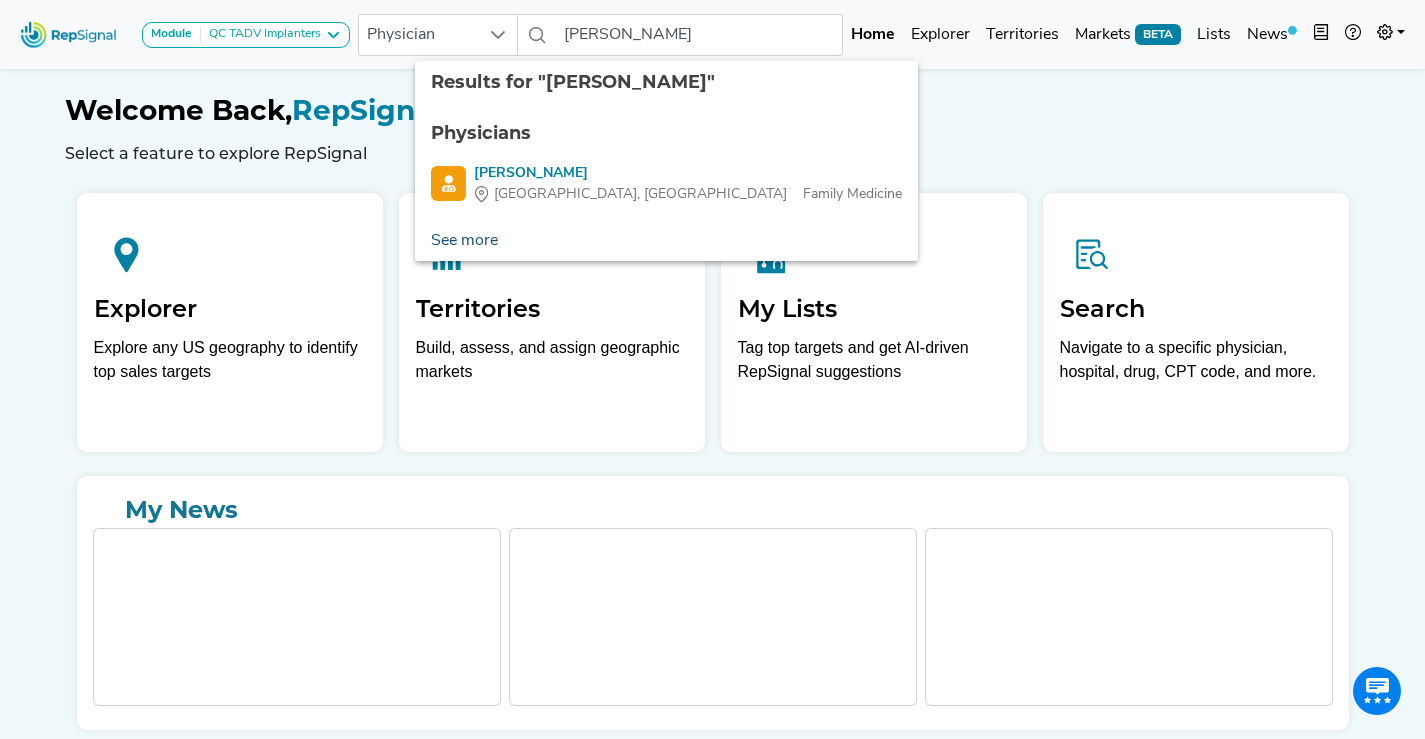 click on "Module QC TADV Implanters AV Access Airway Clearance Ambulatory ECG Amputation & Vascular Interventions Arth. Shoulder & Knee Autism Testing BPH Bariatric Bladder Procedures Breast Cancer Resection Breast Ultrasound Breast/Lung Cancer Screenings Bronchoscopy Demo Cardiac Stress Test Cardiac Surgery Colectomy Colonoscopy Creation of Shunt Dialysis AV Access EEG ERCP & Cholangioscopy Endoscopy Fem Pop  Flex Angiography Glaucoma Treatment Head and Neck MRI Heart Failure Hernia Repair High Value Capnography Procedures Home Sleep Test (HST) Hysterectomy ICU Demo Interventional Cardio / EP Kidney Transplant Knee Replacement Laparoscopic Cholecystectomy Mammography Mechanical Thrombectomy Mechanical Ventilation Medical Oncology Nerve Repair & Breast Reconstruction Neuro Data Validation Module Neurology Neurosurgery Non-Routine Blood Draw/Access Only HFCWO Procedures Orthopedic Trauma PCI & PVI PCNL Percutaneous Coronary Intervention (PCI) Peripheral Peripheral Vascular Interventions Podiatry QC TADV Implanters" at bounding box center [712, 409] 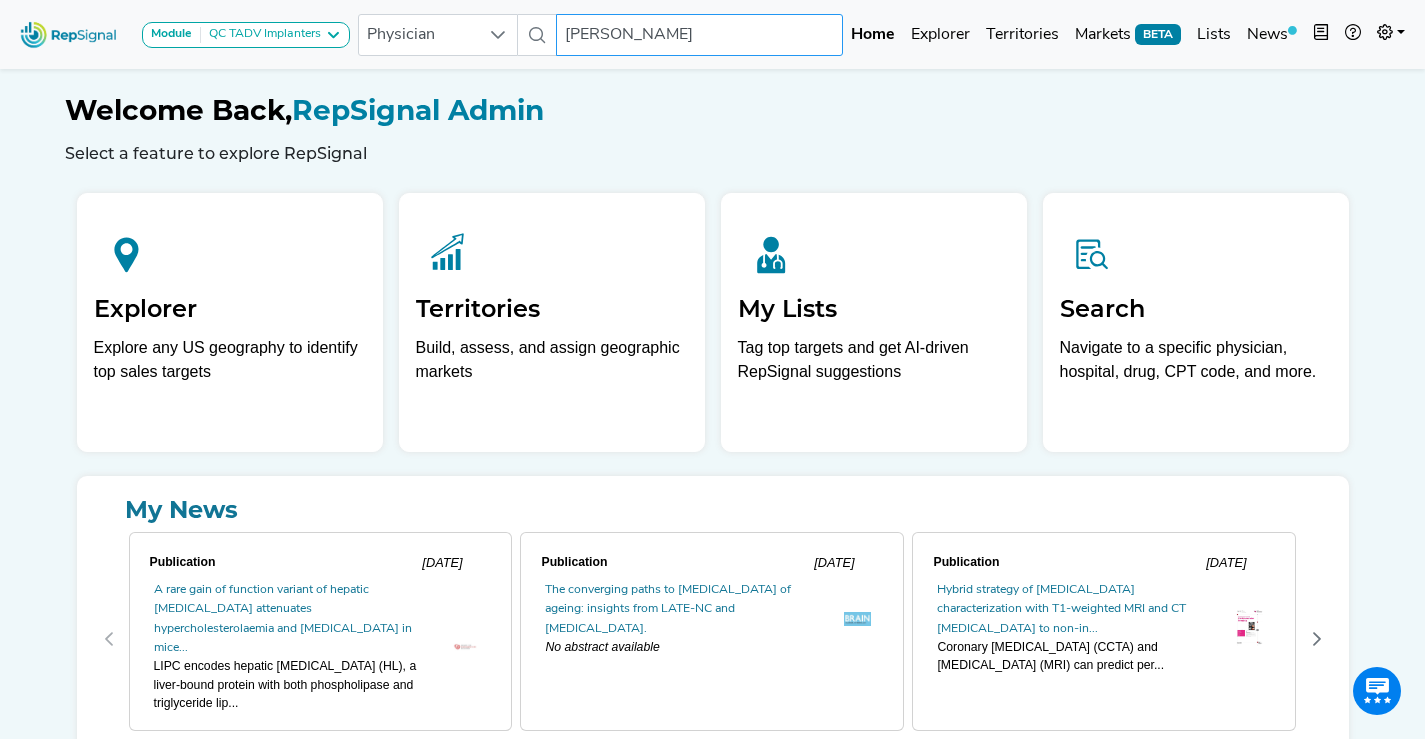 click on "sarika sharma" at bounding box center (700, 35) 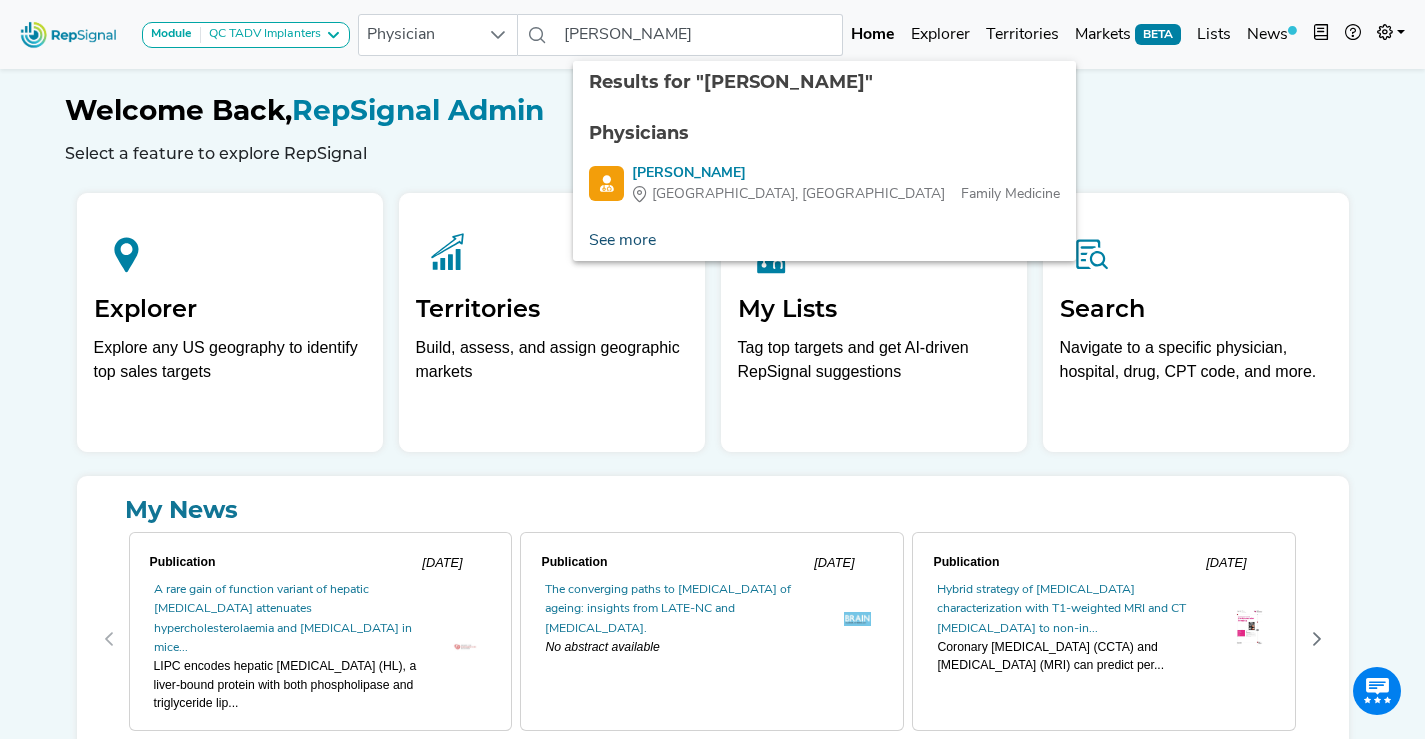 click on "See more" 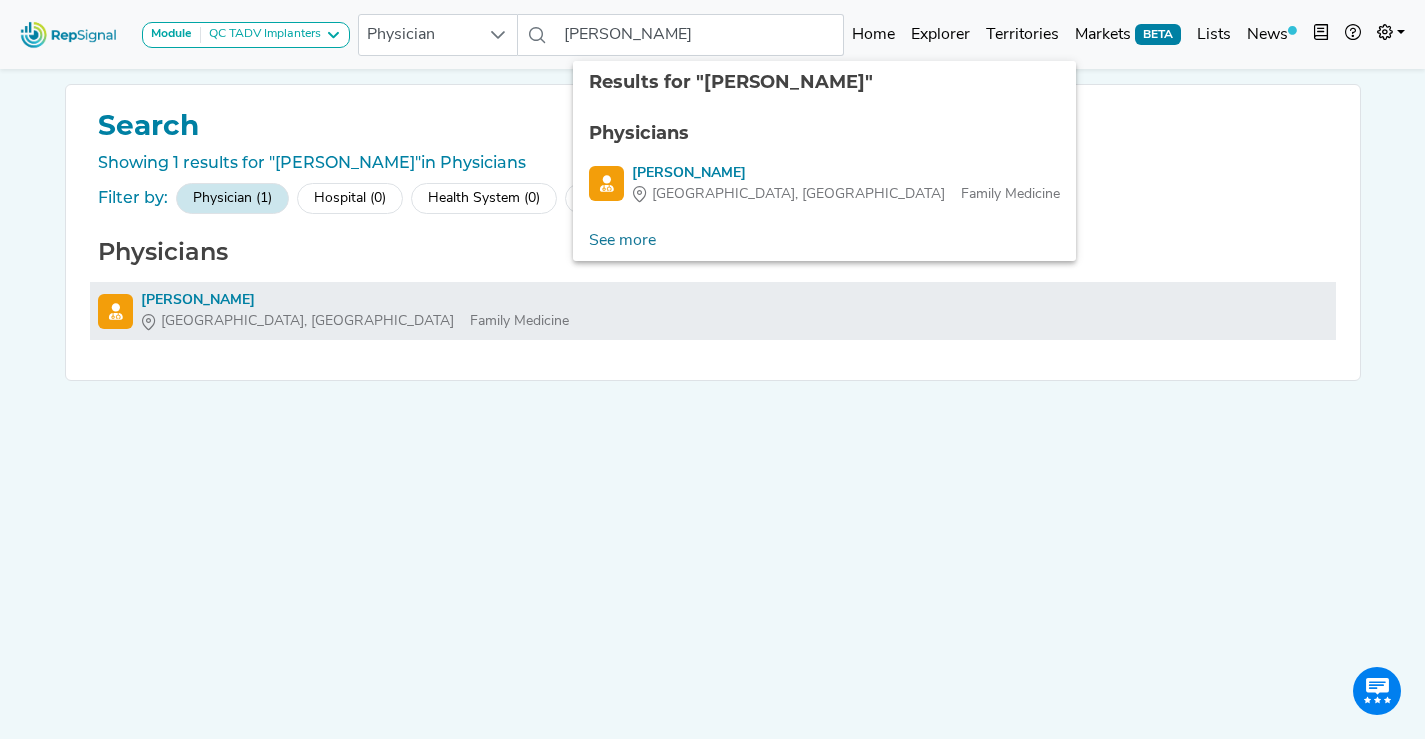 click on "[PERSON_NAME]" at bounding box center (355, 300) 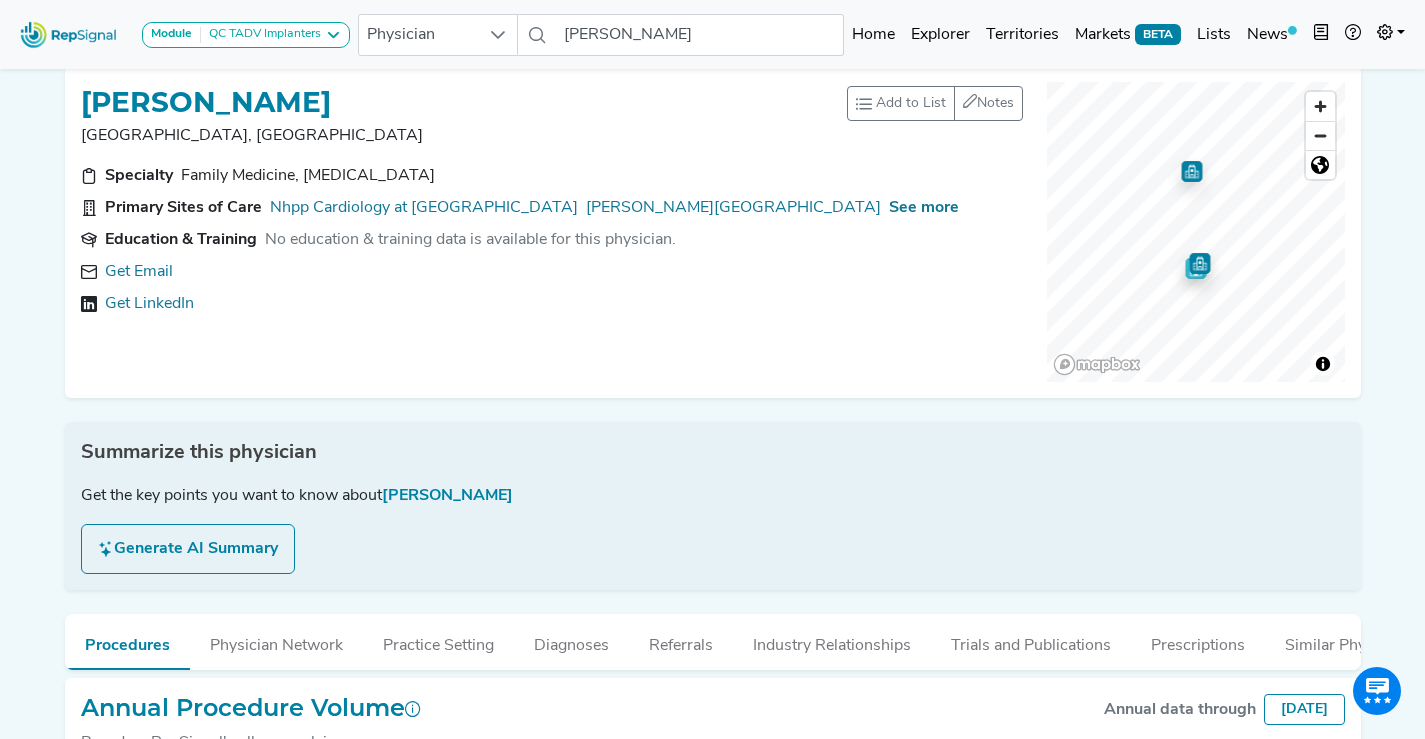 scroll, scrollTop: 7, scrollLeft: 15, axis: both 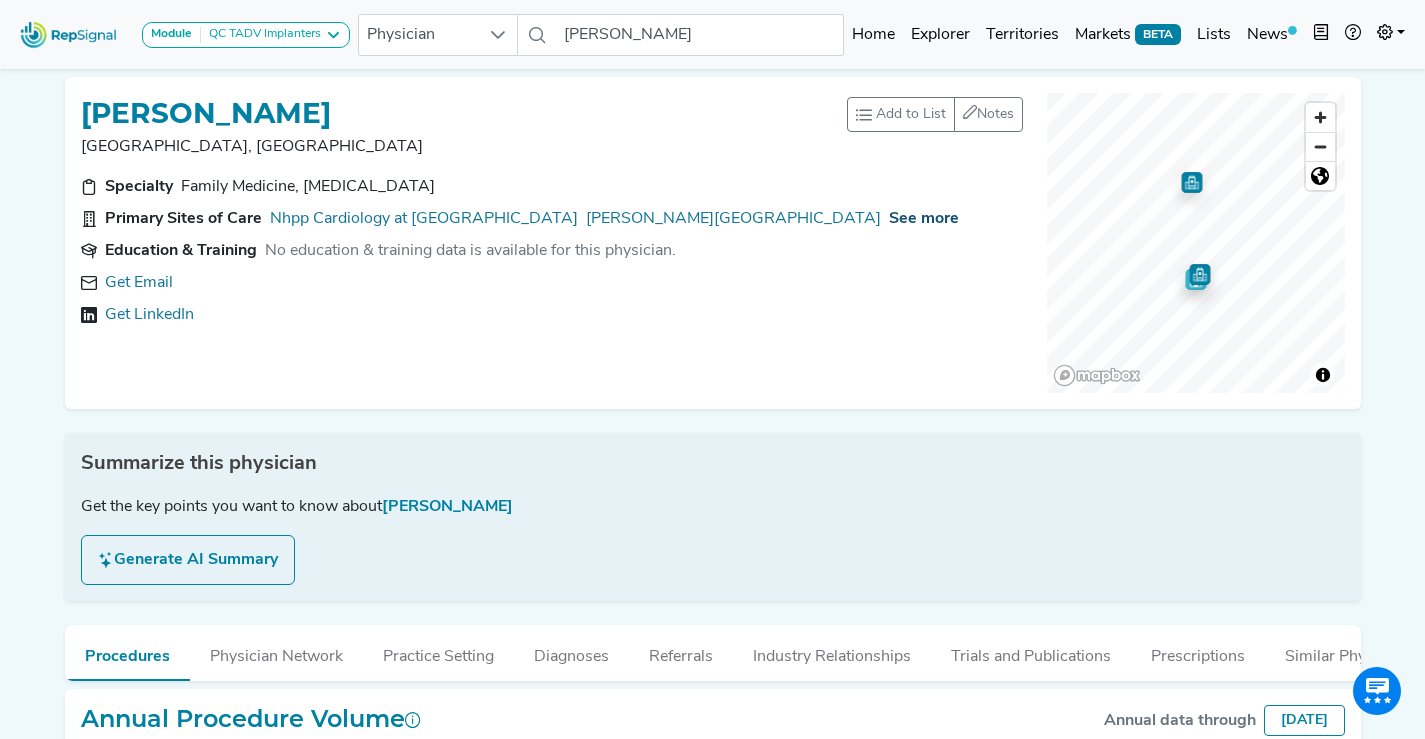 click on "See more" at bounding box center [924, 219] 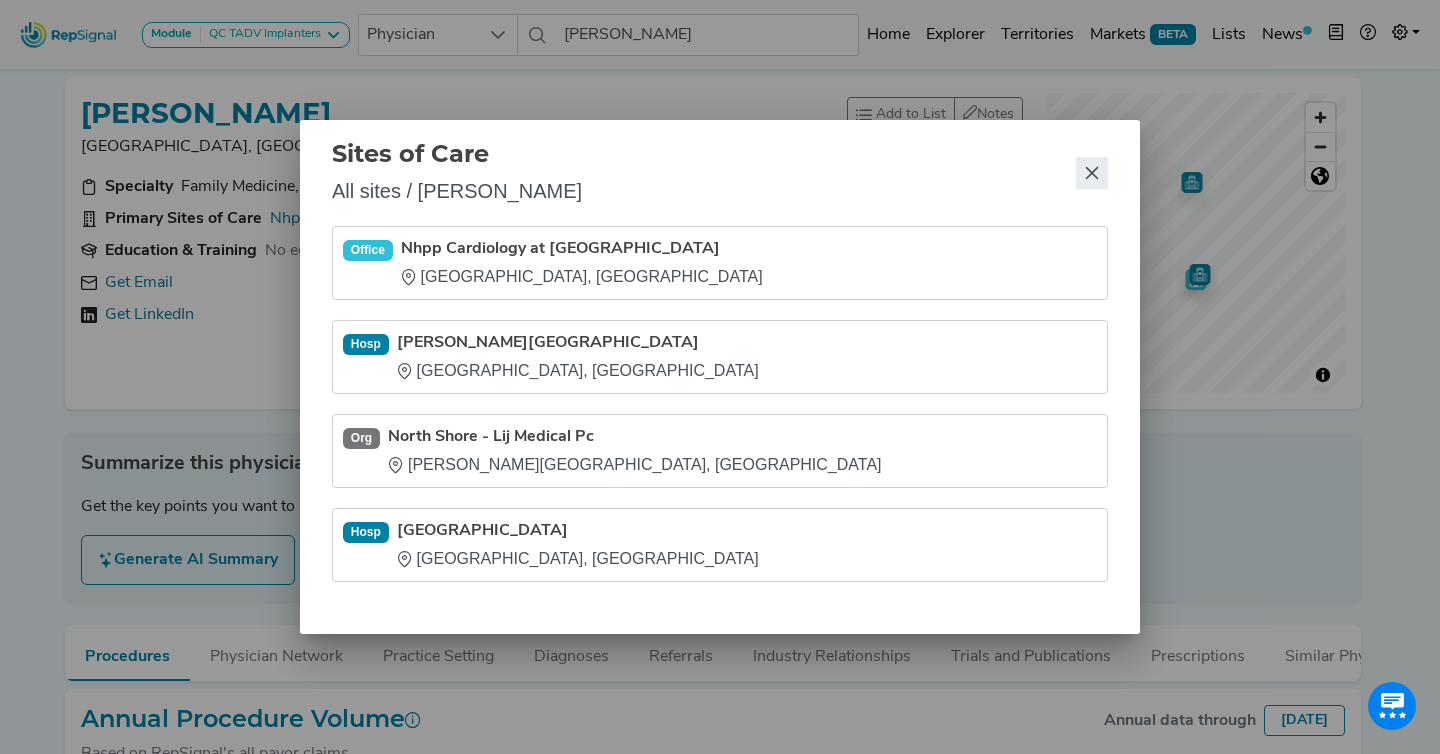 click 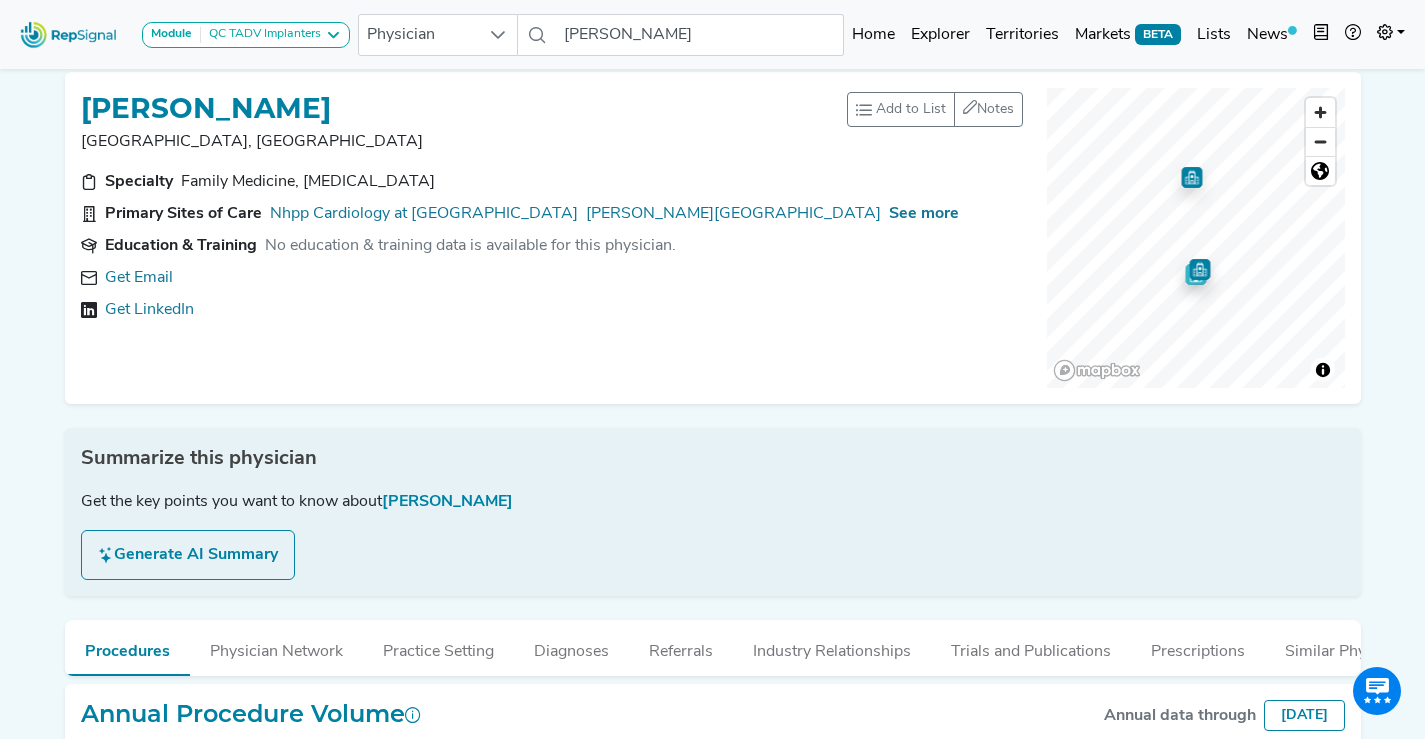 scroll, scrollTop: 233, scrollLeft: 0, axis: vertical 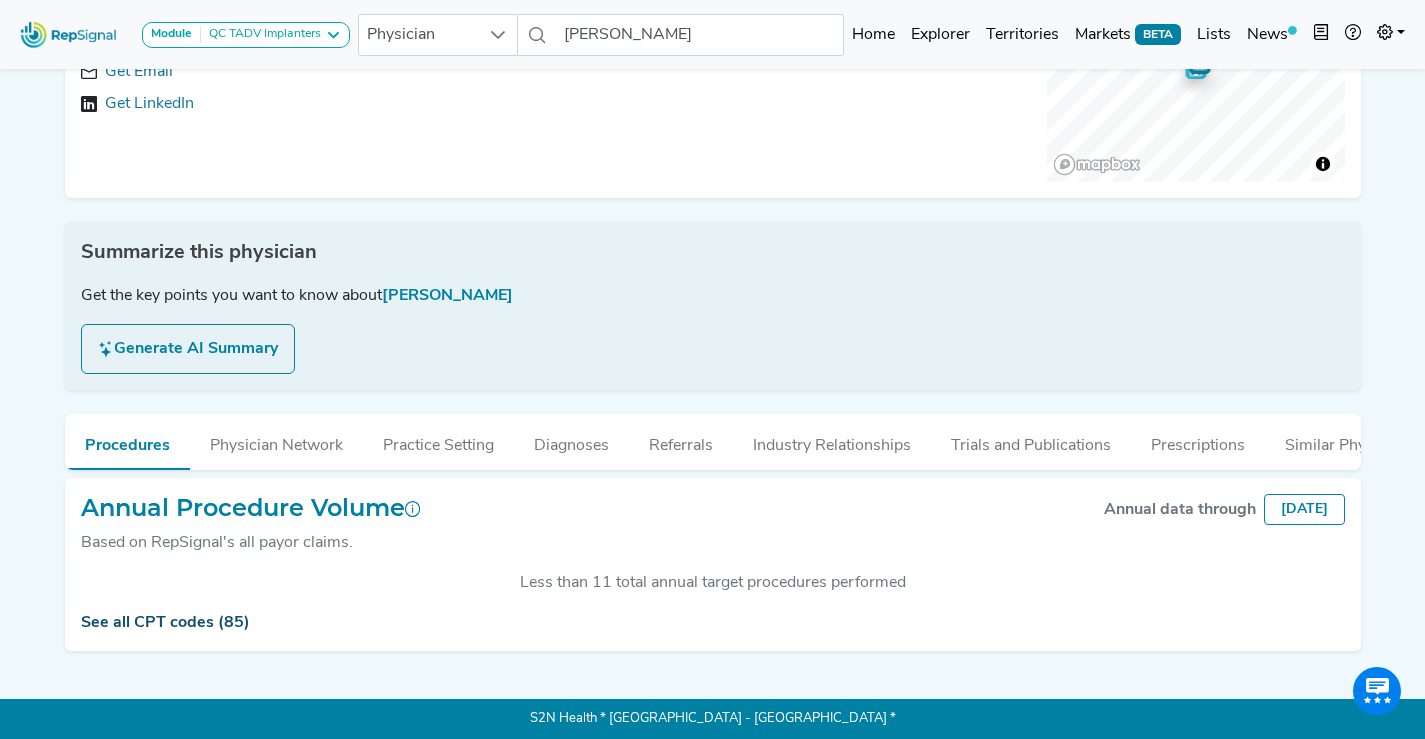 click on "See all CPT codes (85)" at bounding box center [165, 623] 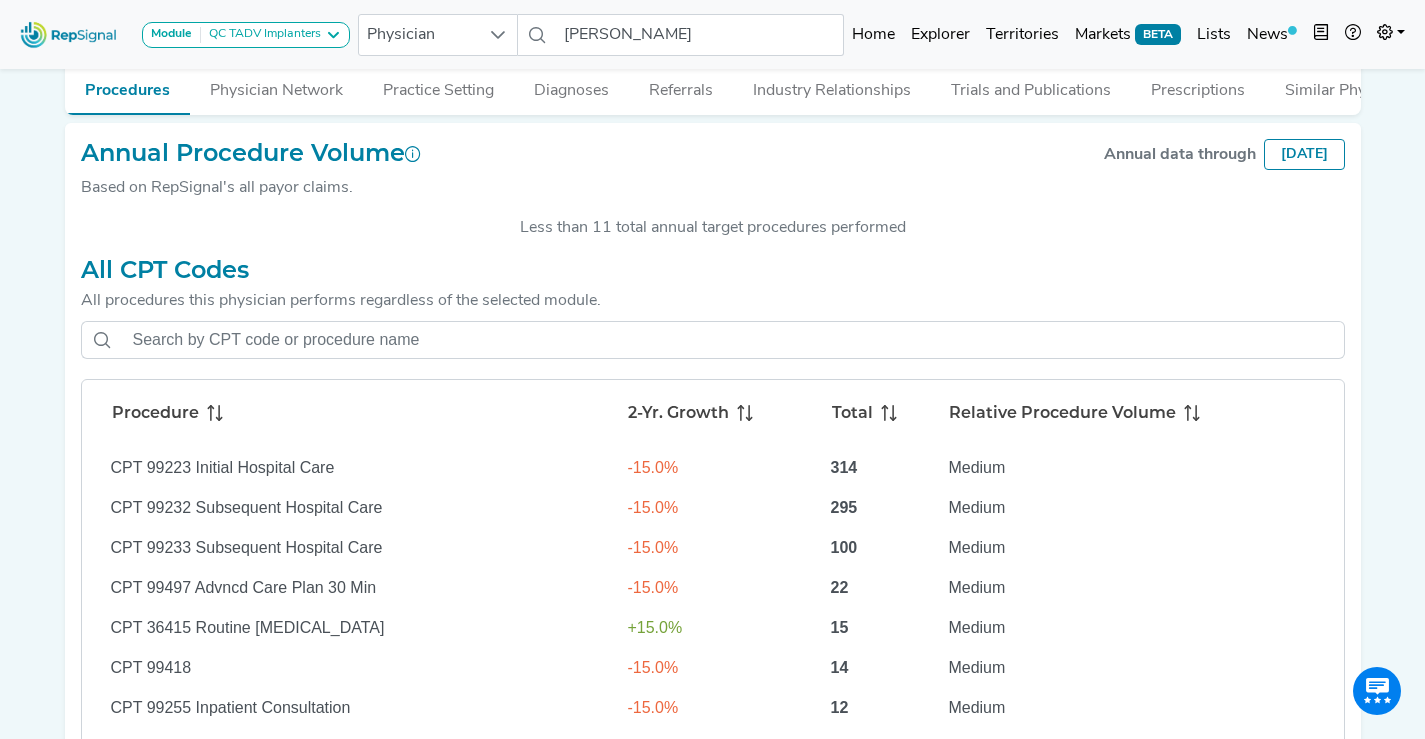 scroll, scrollTop: 692, scrollLeft: 0, axis: vertical 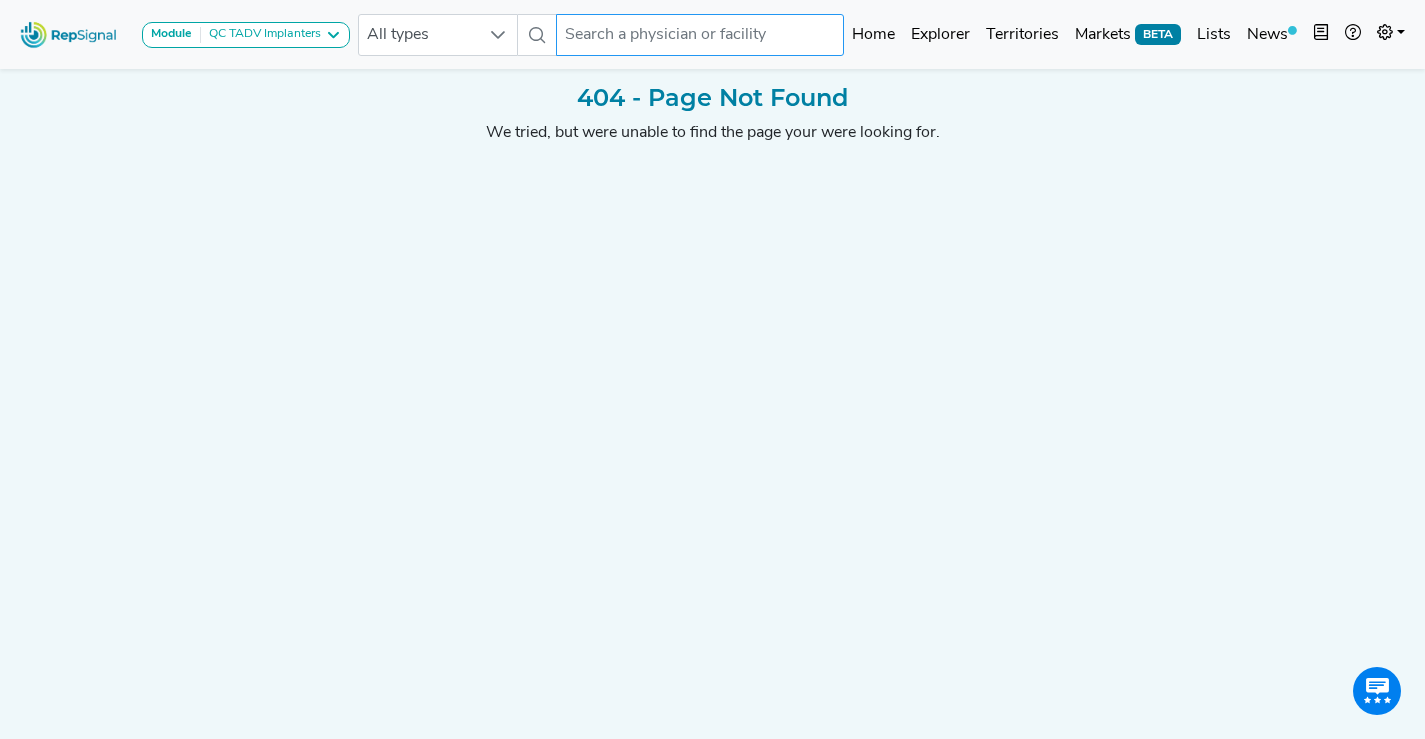 click at bounding box center [700, 35] 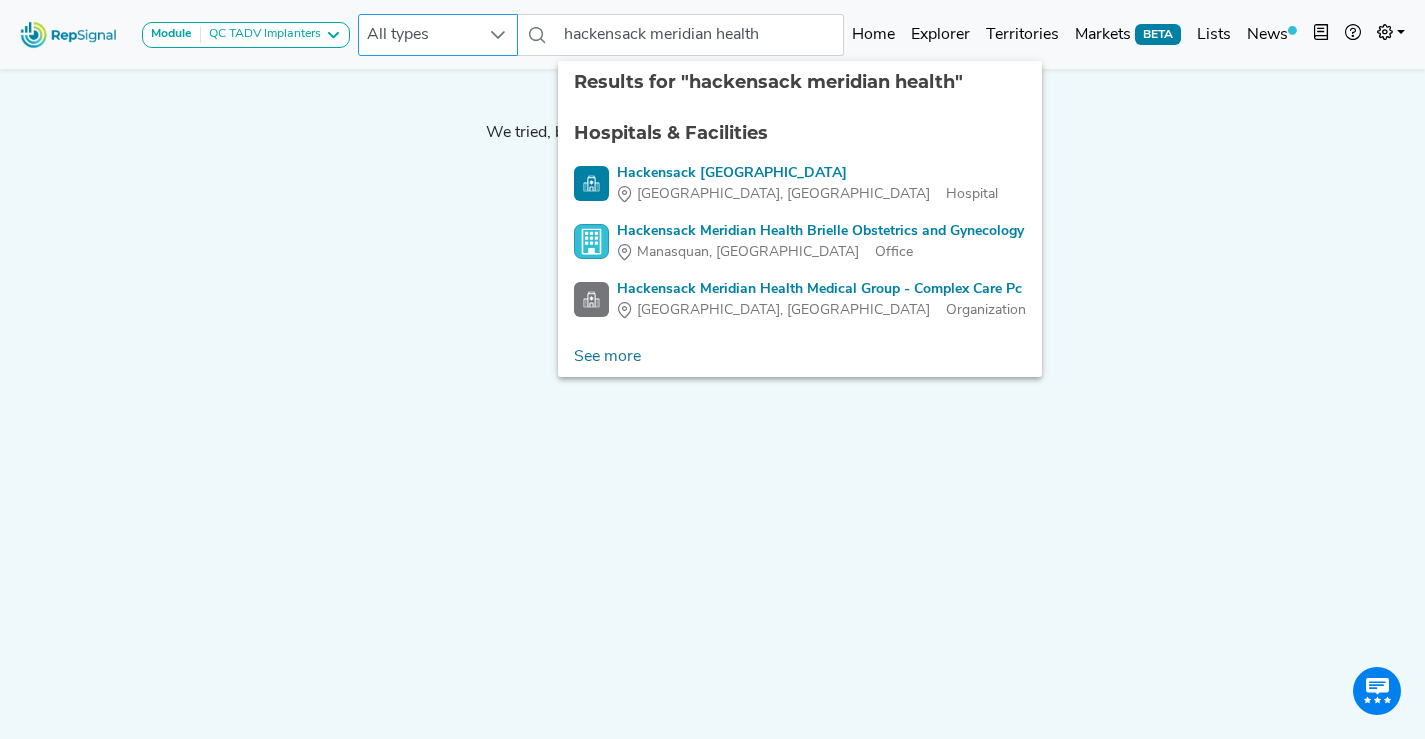 click at bounding box center (498, 35) 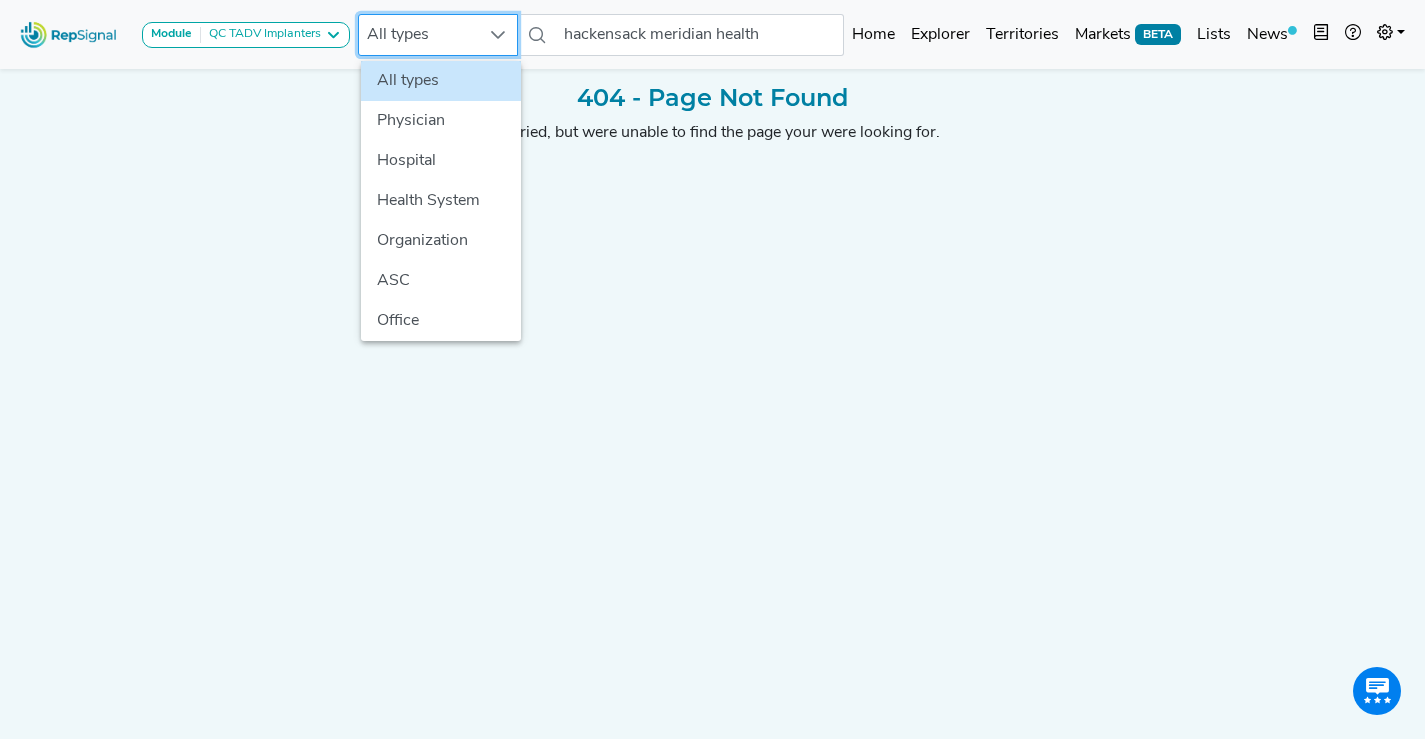 scroll, scrollTop: 0, scrollLeft: 15, axis: horizontal 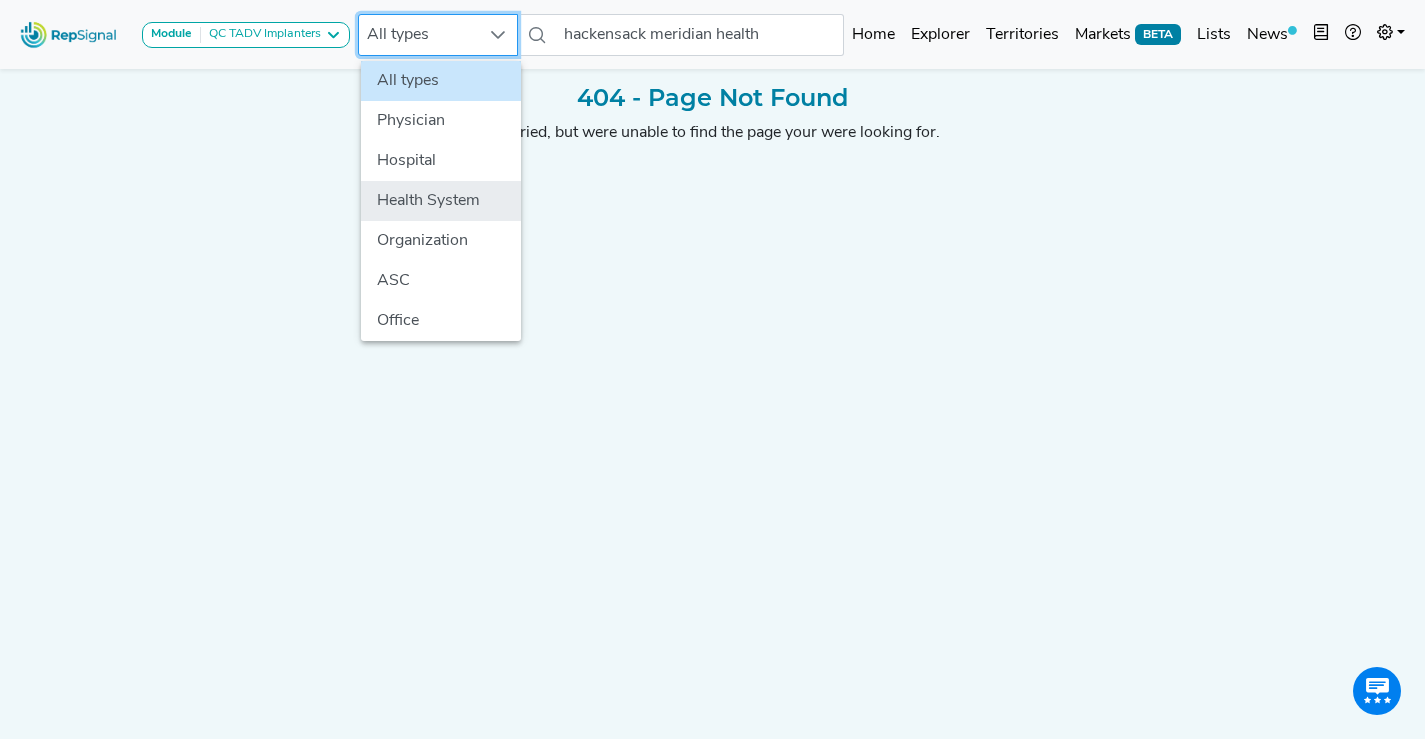 click on "Health System" 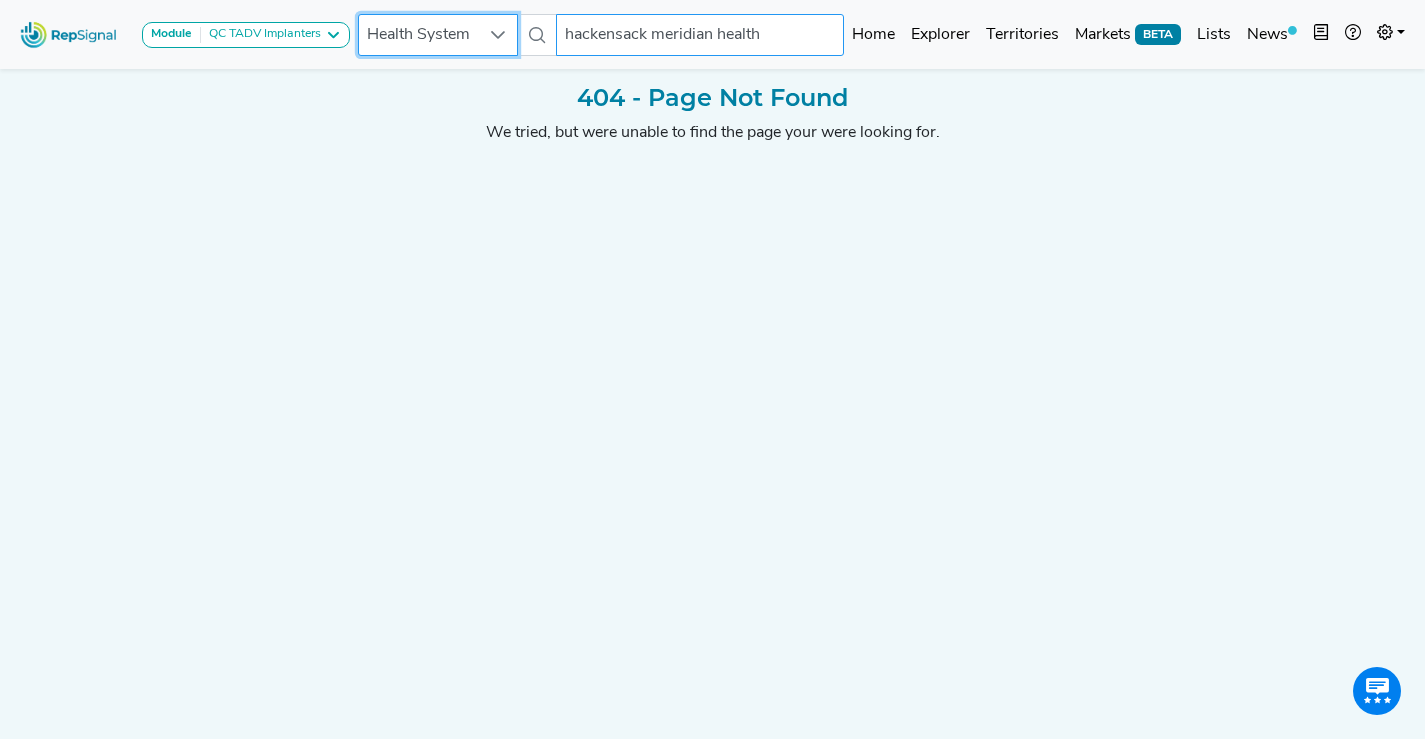 click on "hackensack meridian health" at bounding box center (700, 35) 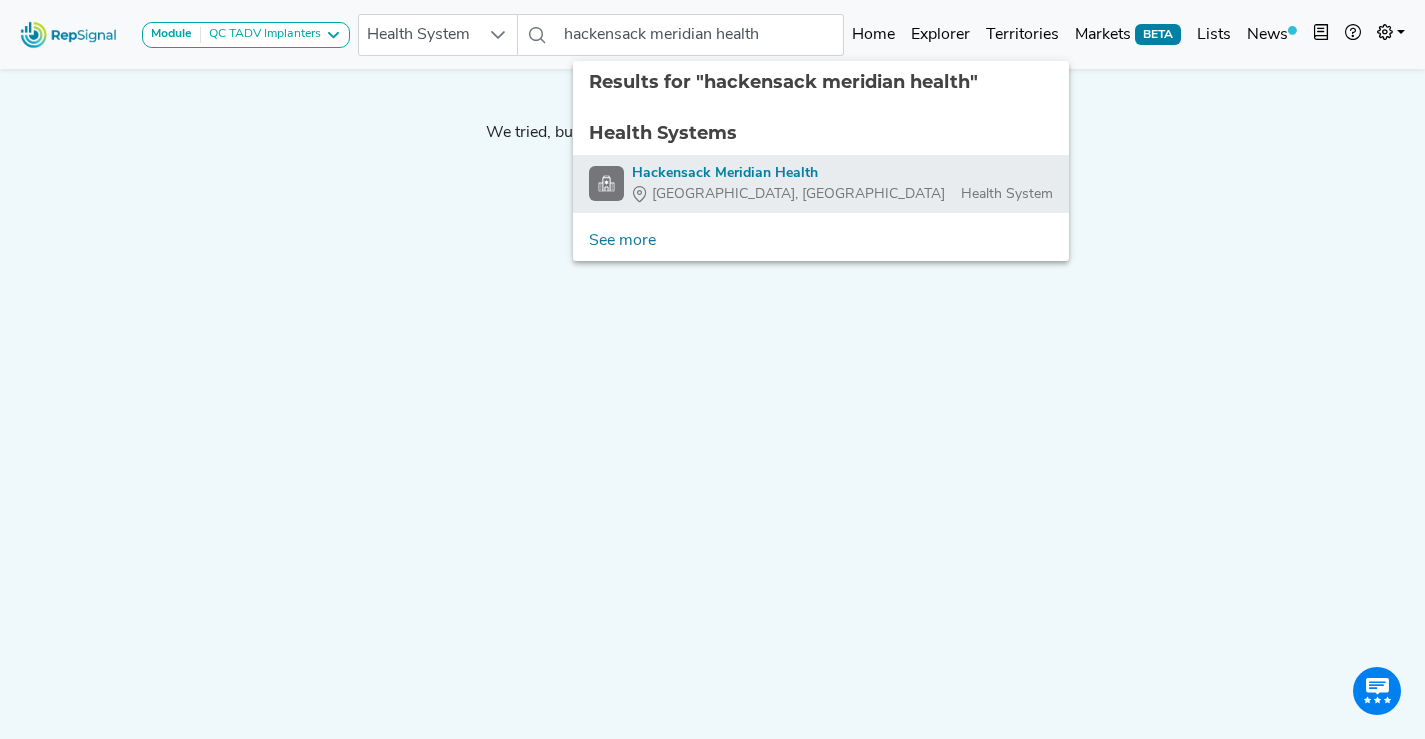 click on "Hackensack Meridian Health" at bounding box center [842, 173] 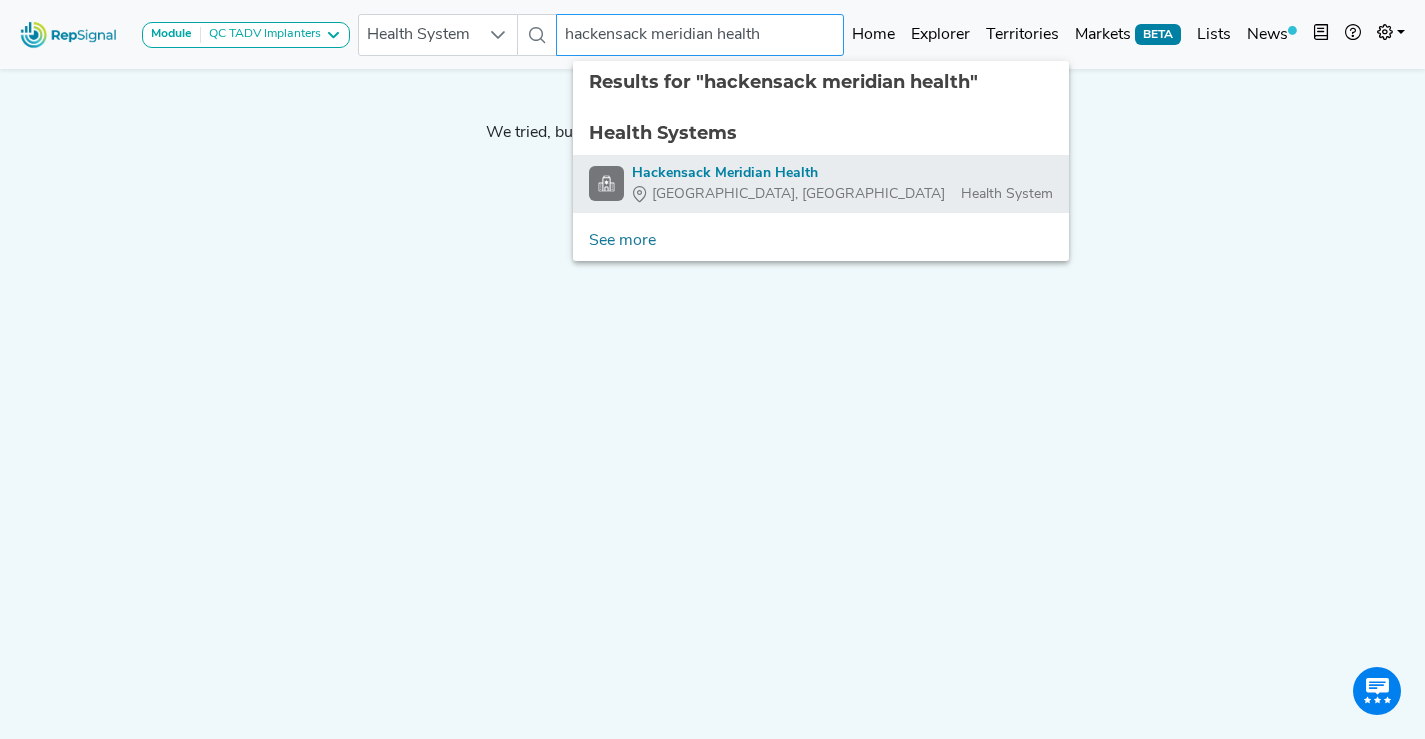 type on "Hackensack Meridian Health" 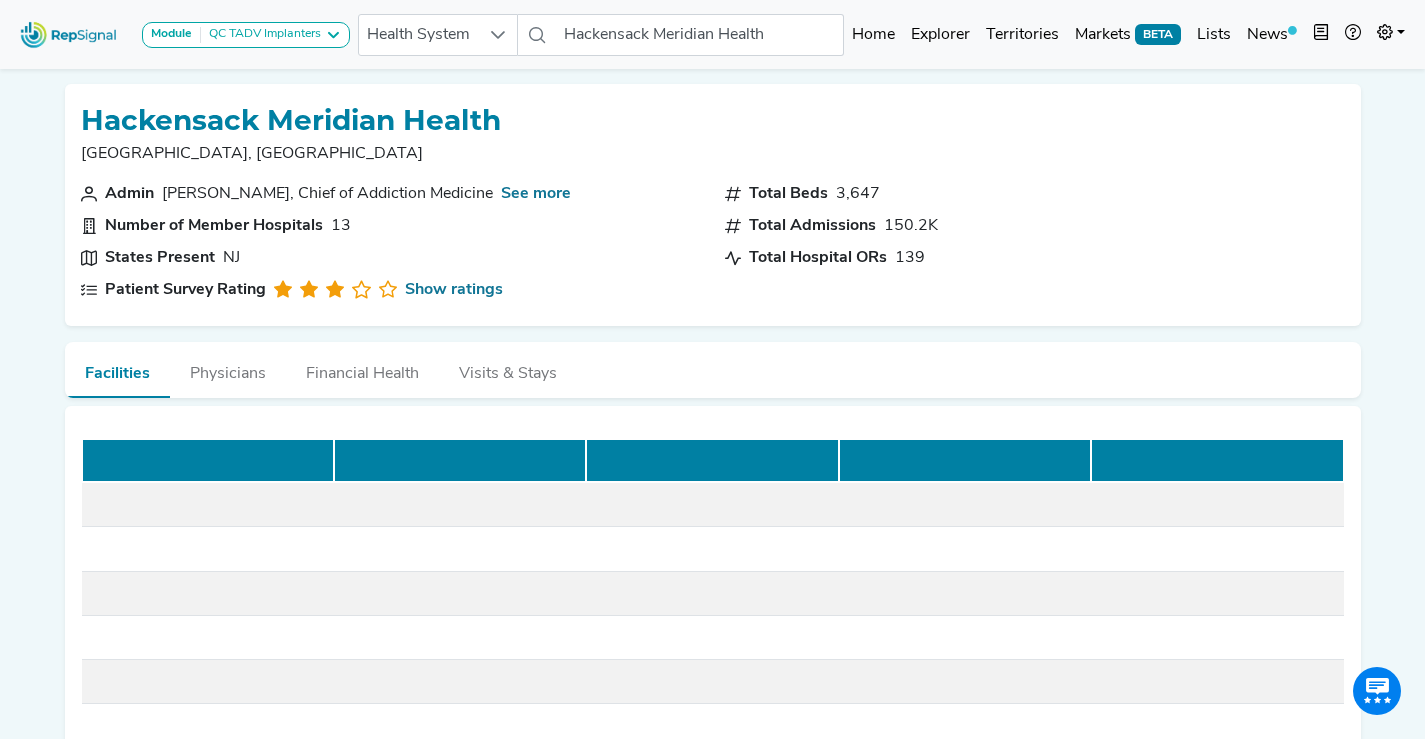 click on "Physicians" at bounding box center (228, 369) 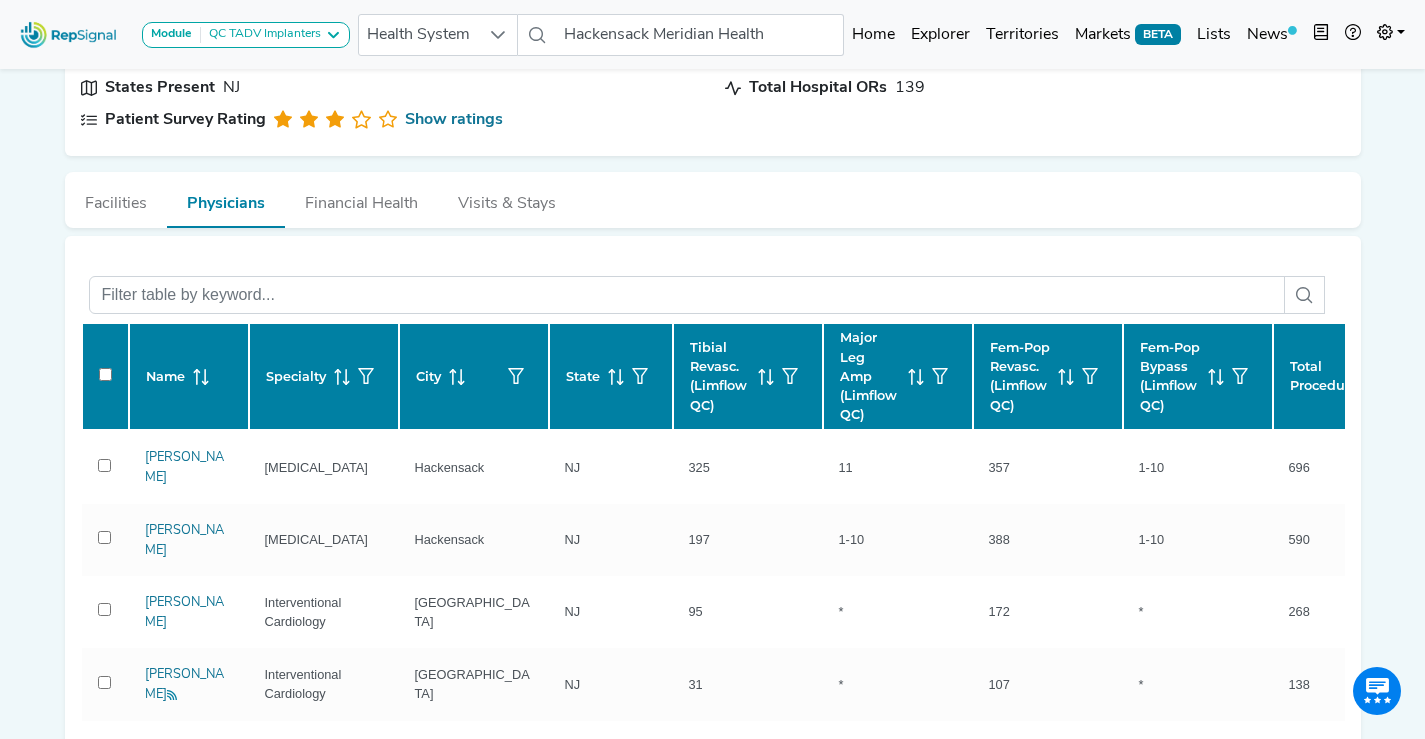scroll, scrollTop: 184, scrollLeft: 15, axis: both 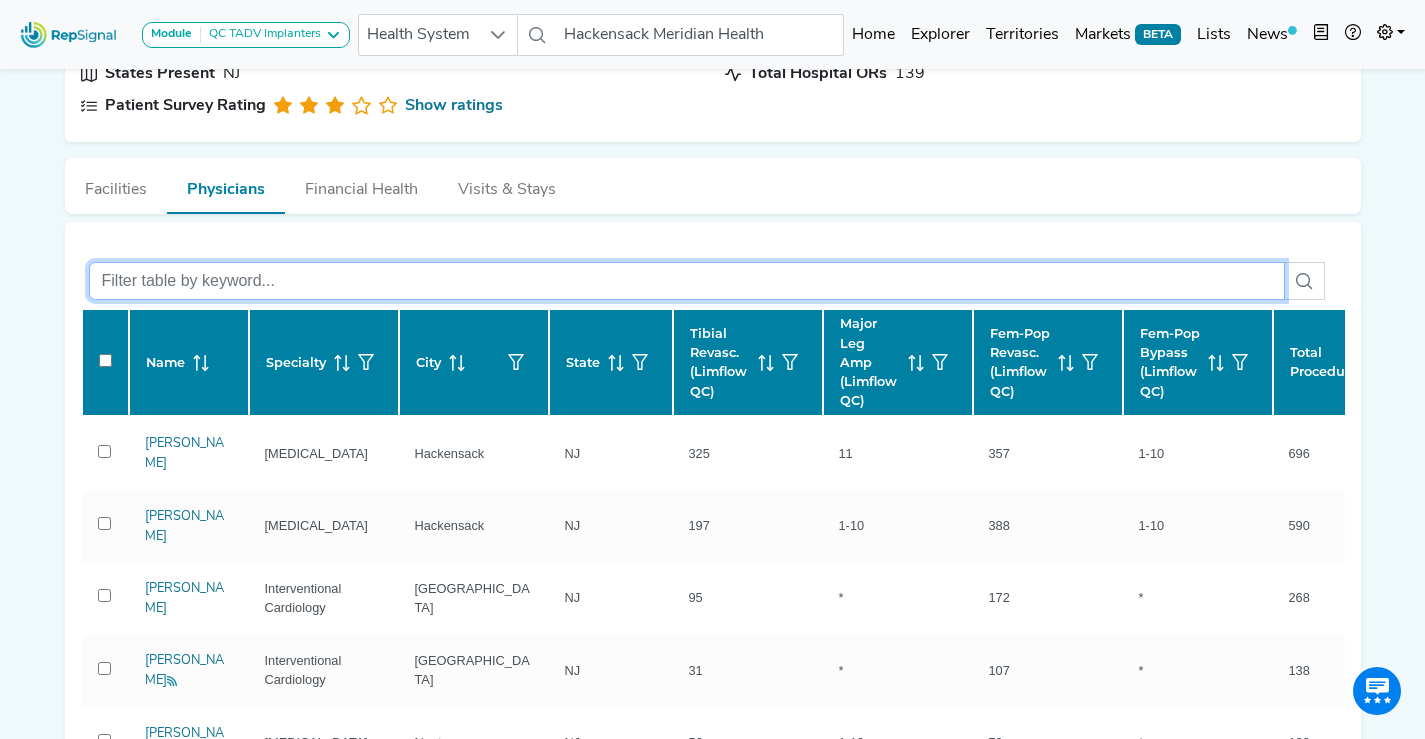 click at bounding box center (687, 281) 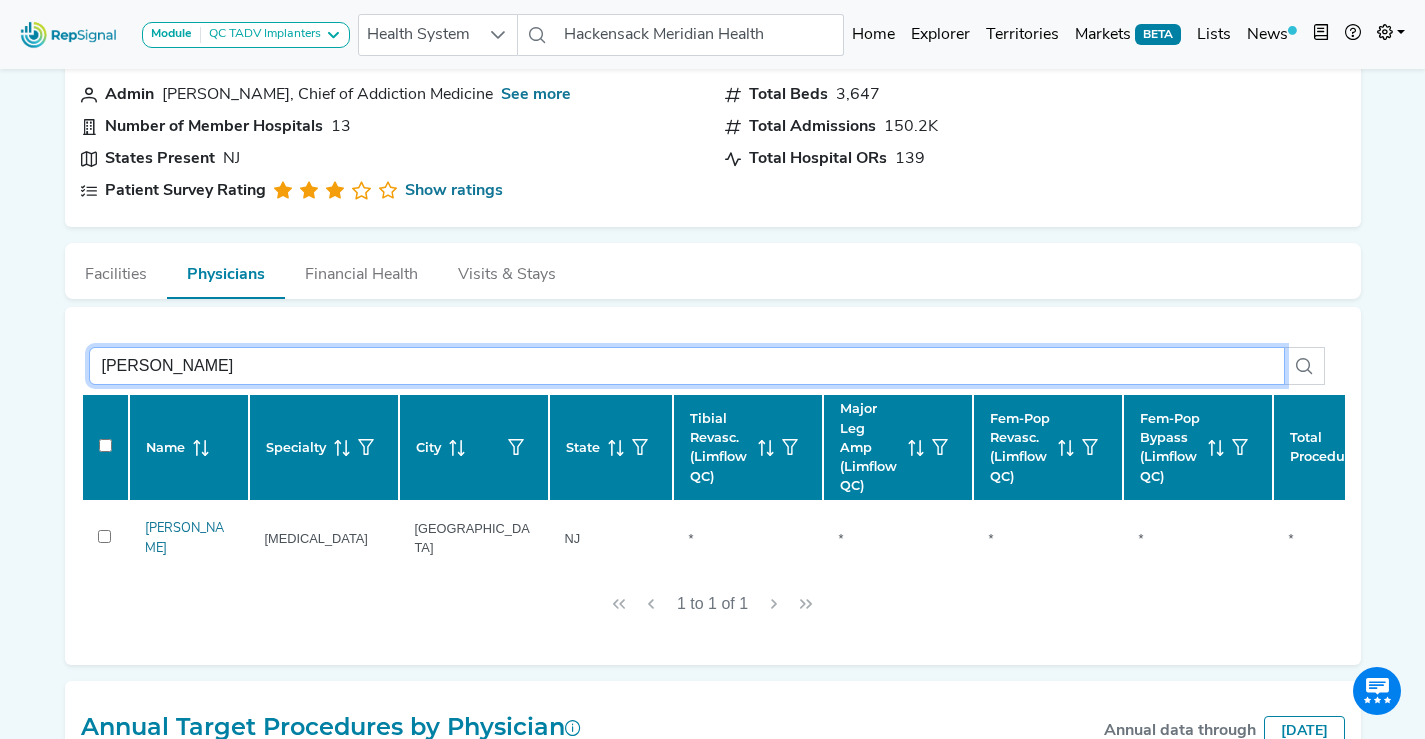 scroll, scrollTop: 0, scrollLeft: 15, axis: horizontal 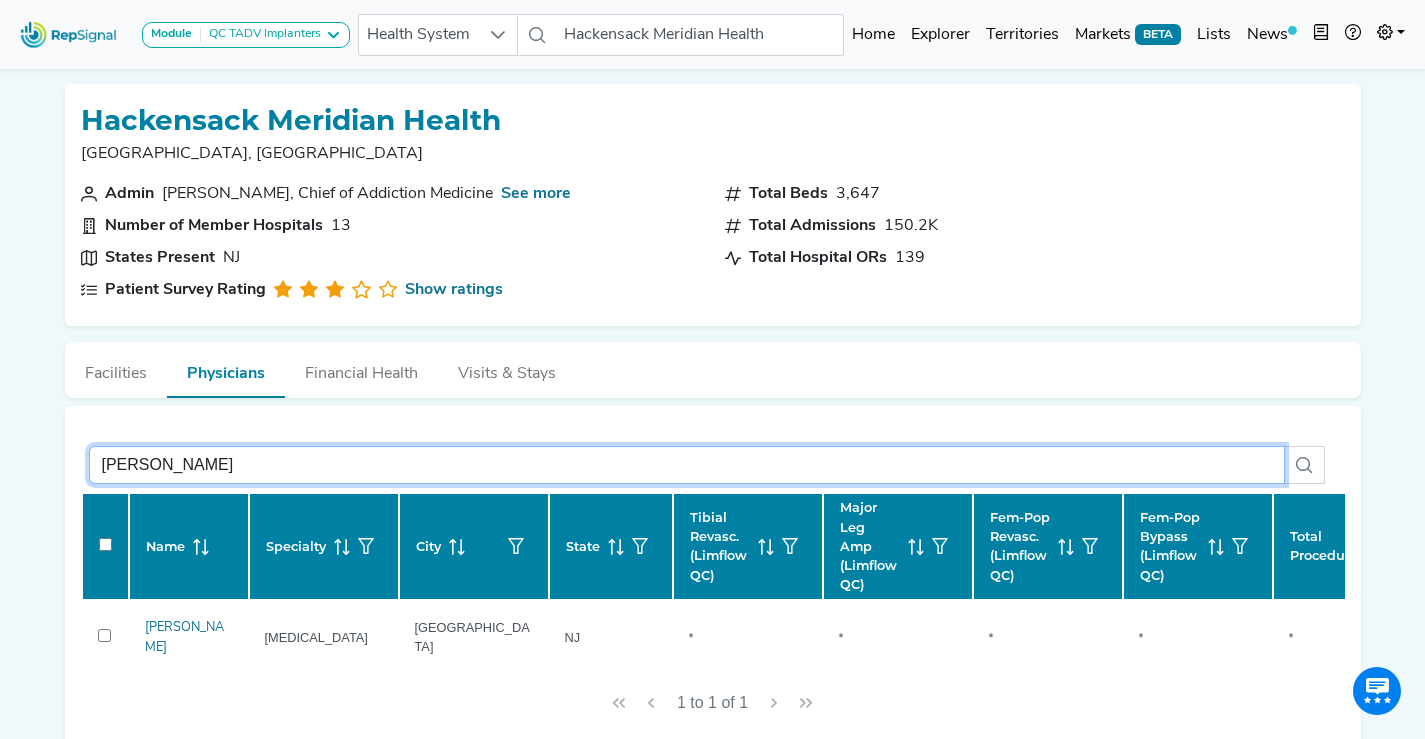 type on "[PERSON_NAME]" 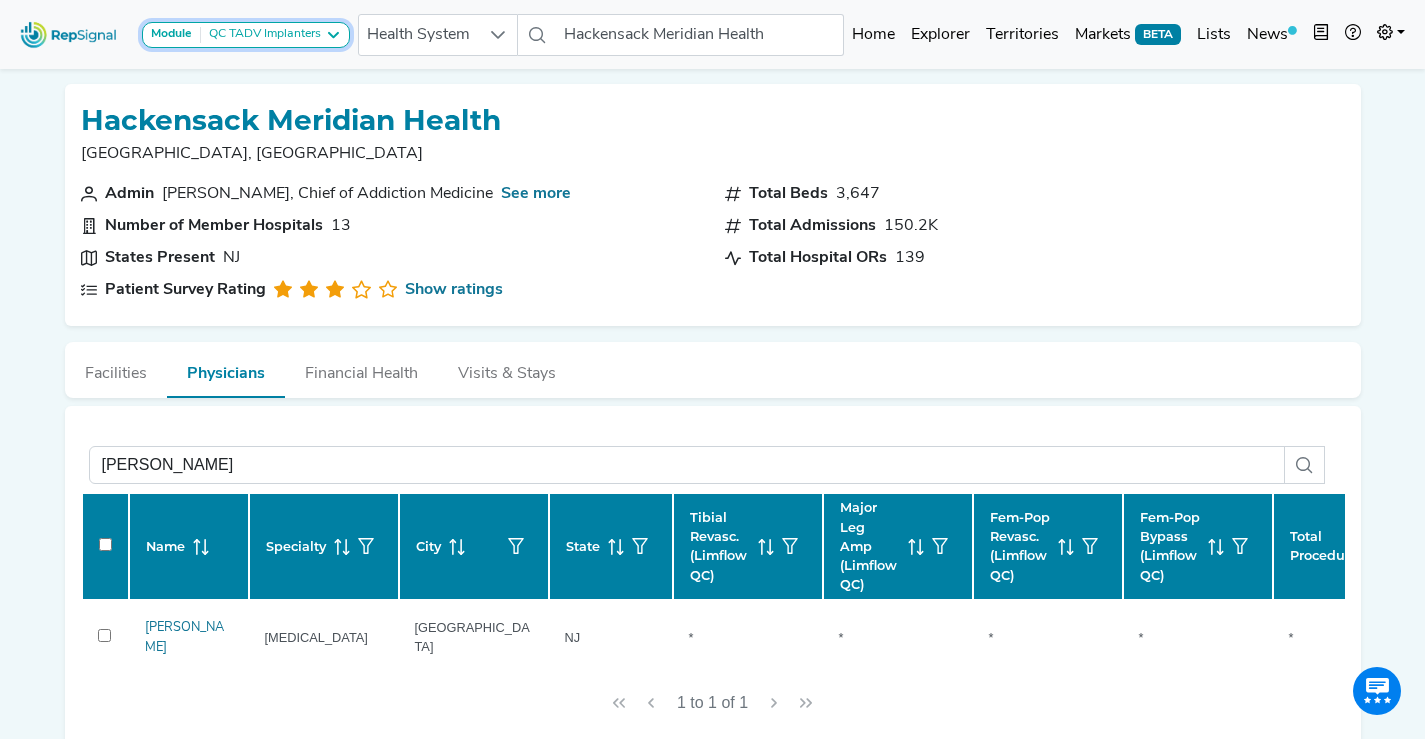 click on "QC TADV Implanters" at bounding box center [261, 35] 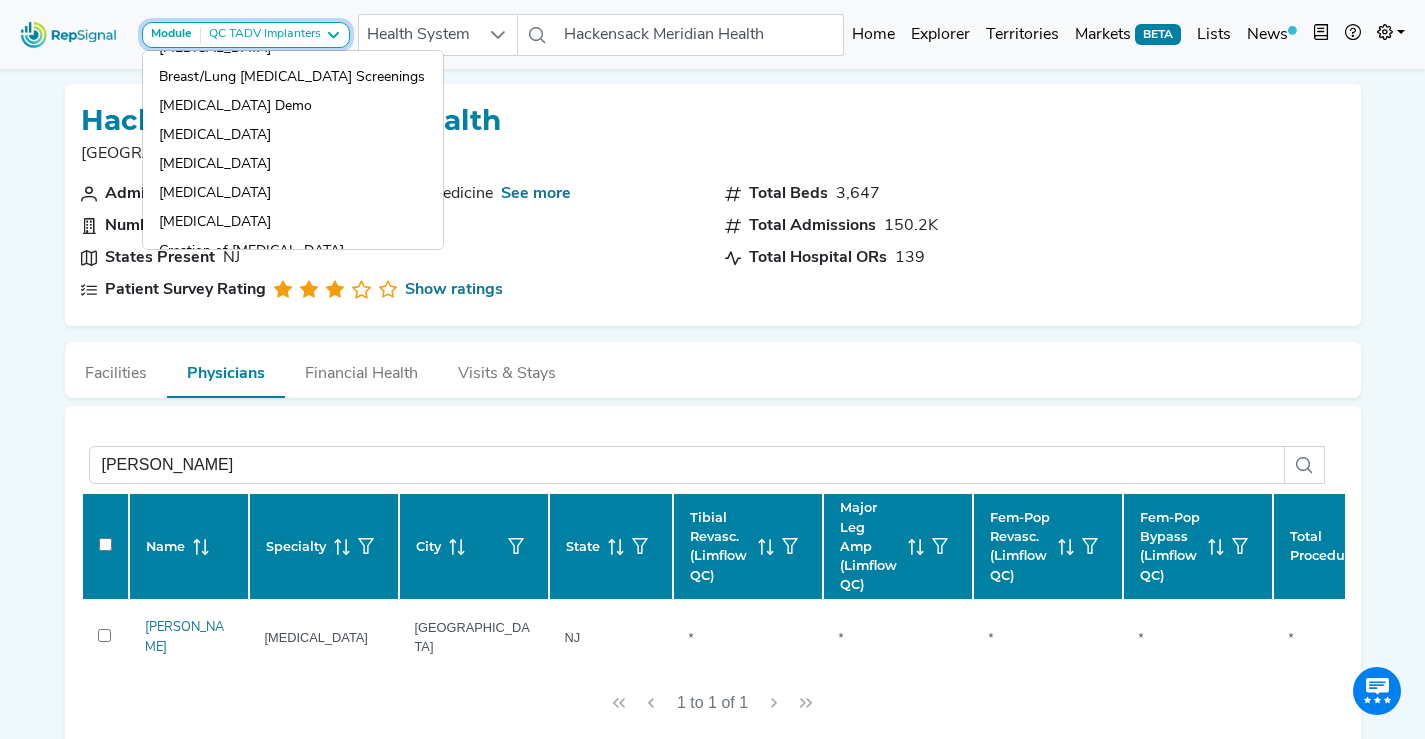 scroll, scrollTop: 317, scrollLeft: 0, axis: vertical 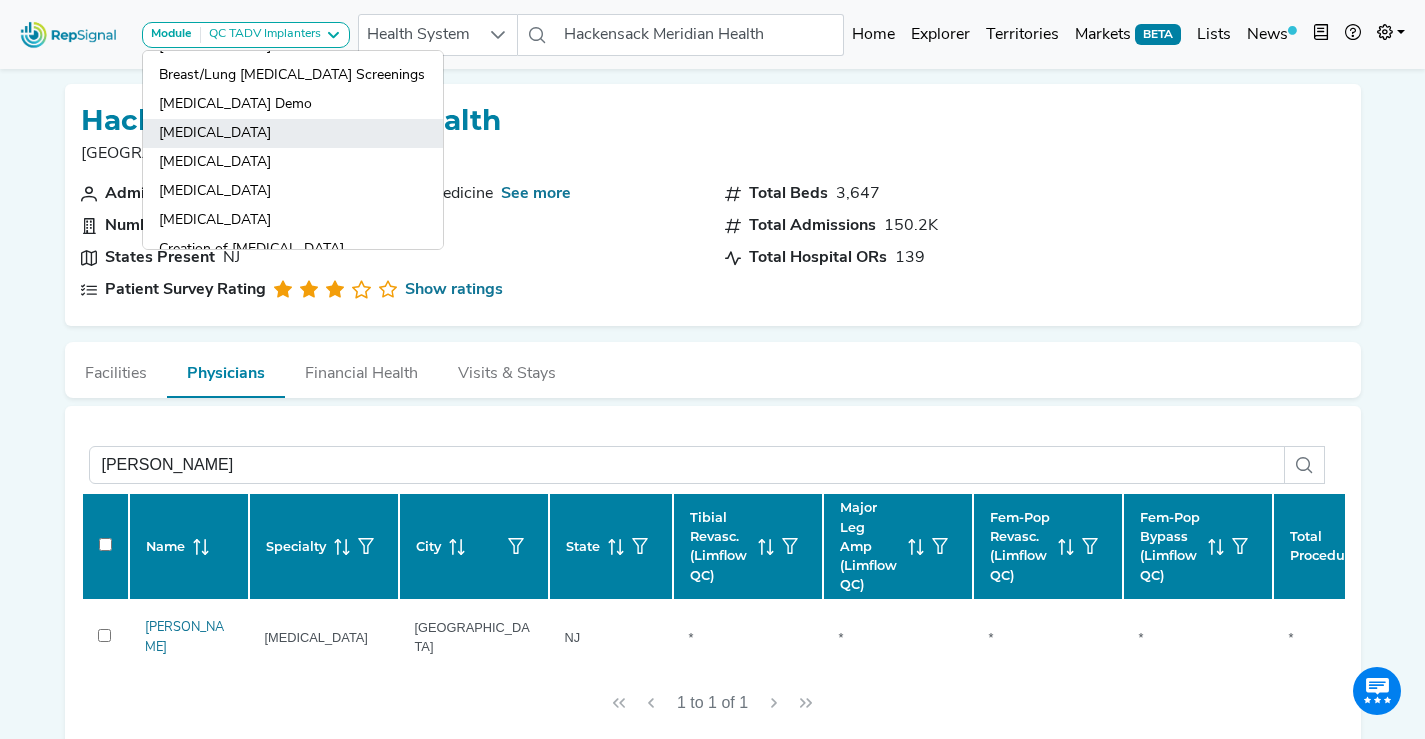 click on "[MEDICAL_DATA]" 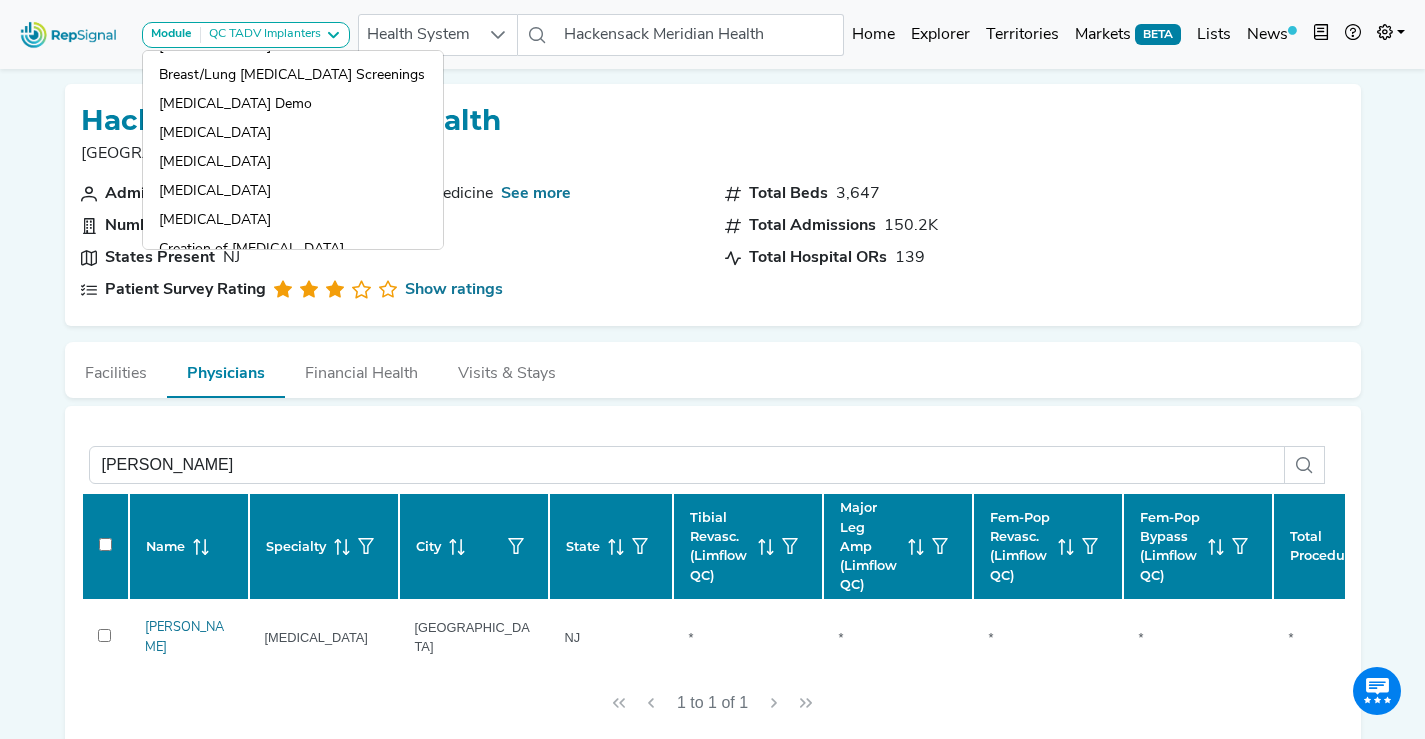 scroll, scrollTop: 0, scrollLeft: 0, axis: both 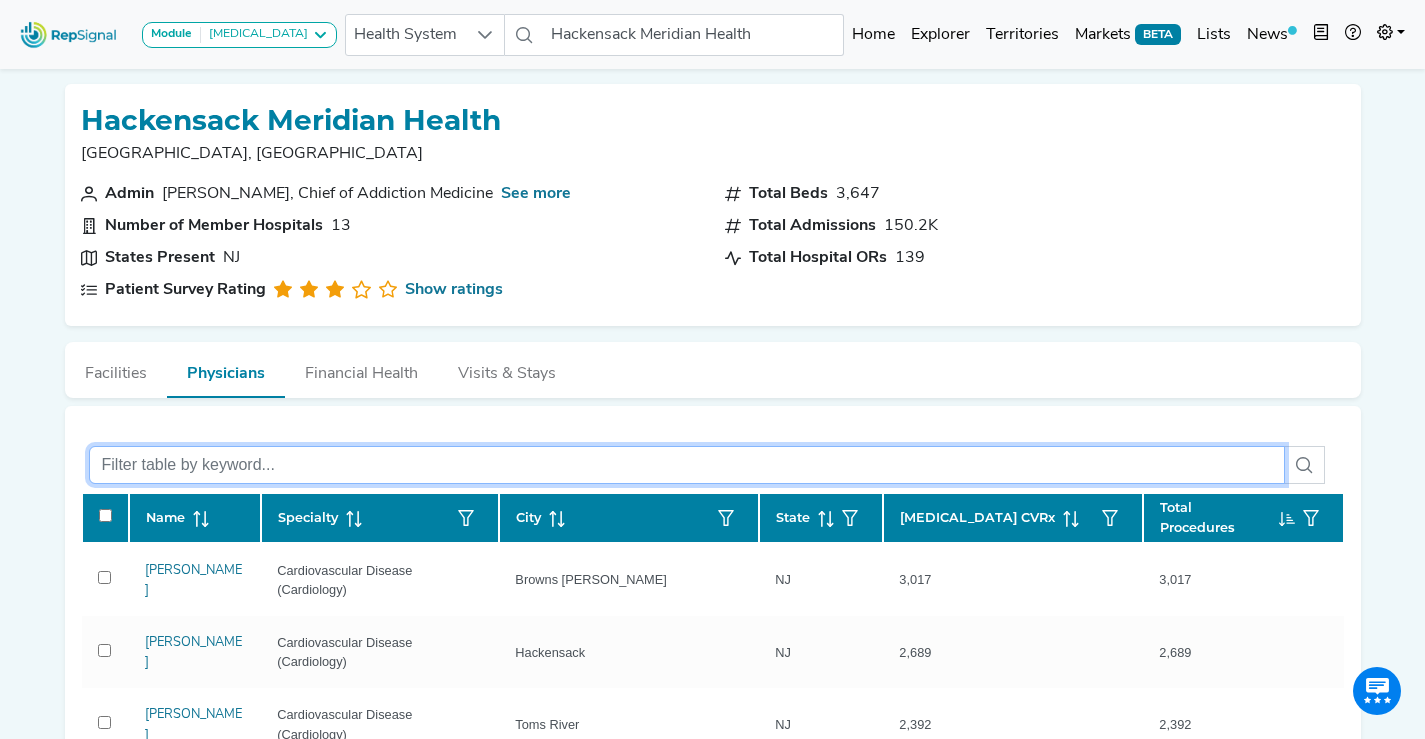 click at bounding box center (687, 465) 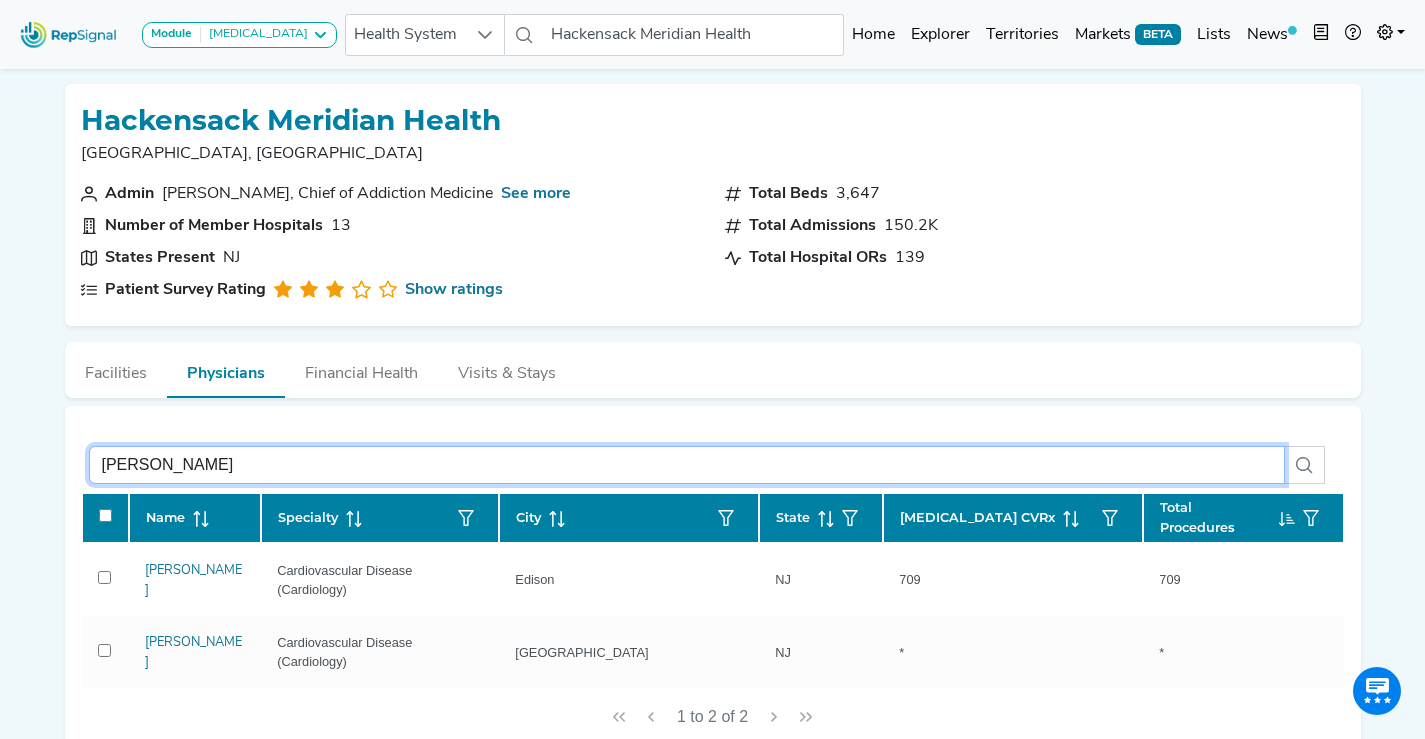 scroll, scrollTop: 47, scrollLeft: 0, axis: vertical 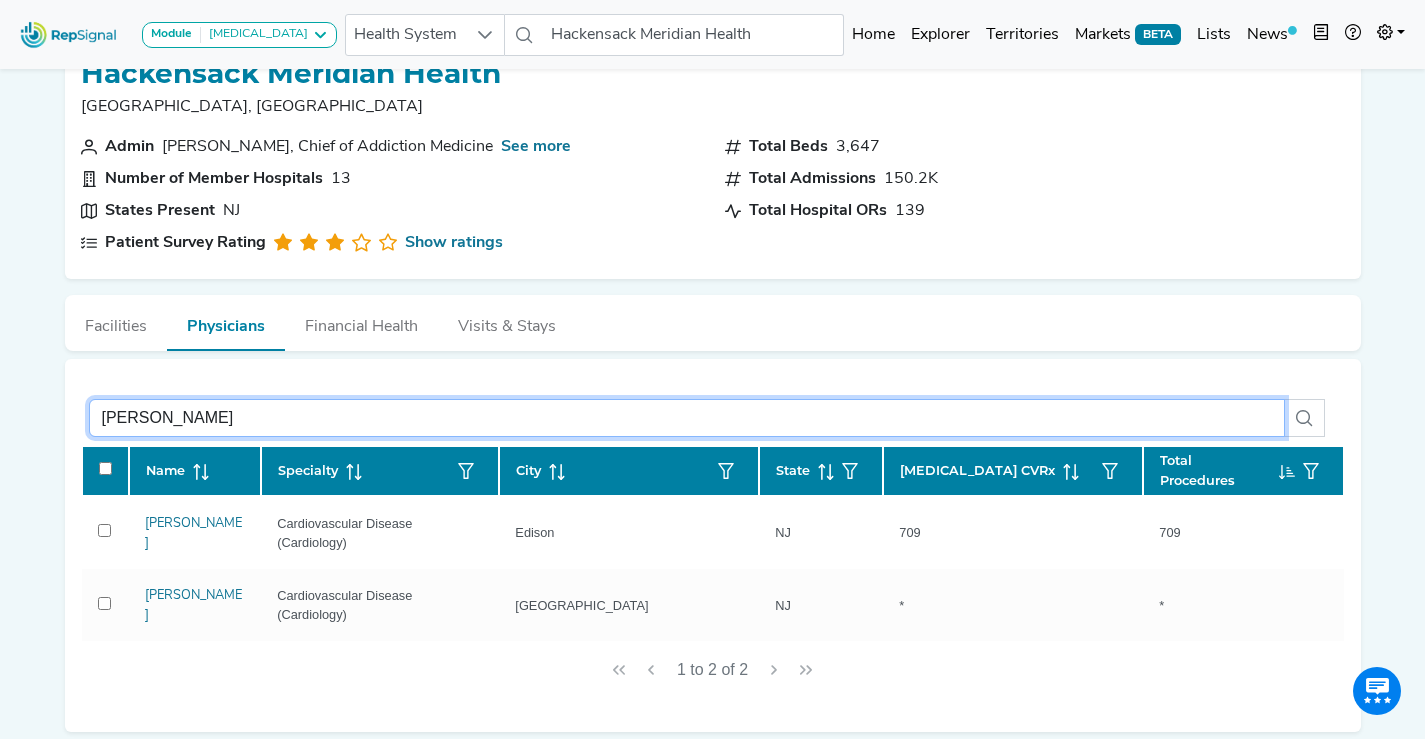 click on "[PERSON_NAME]" at bounding box center [687, 418] 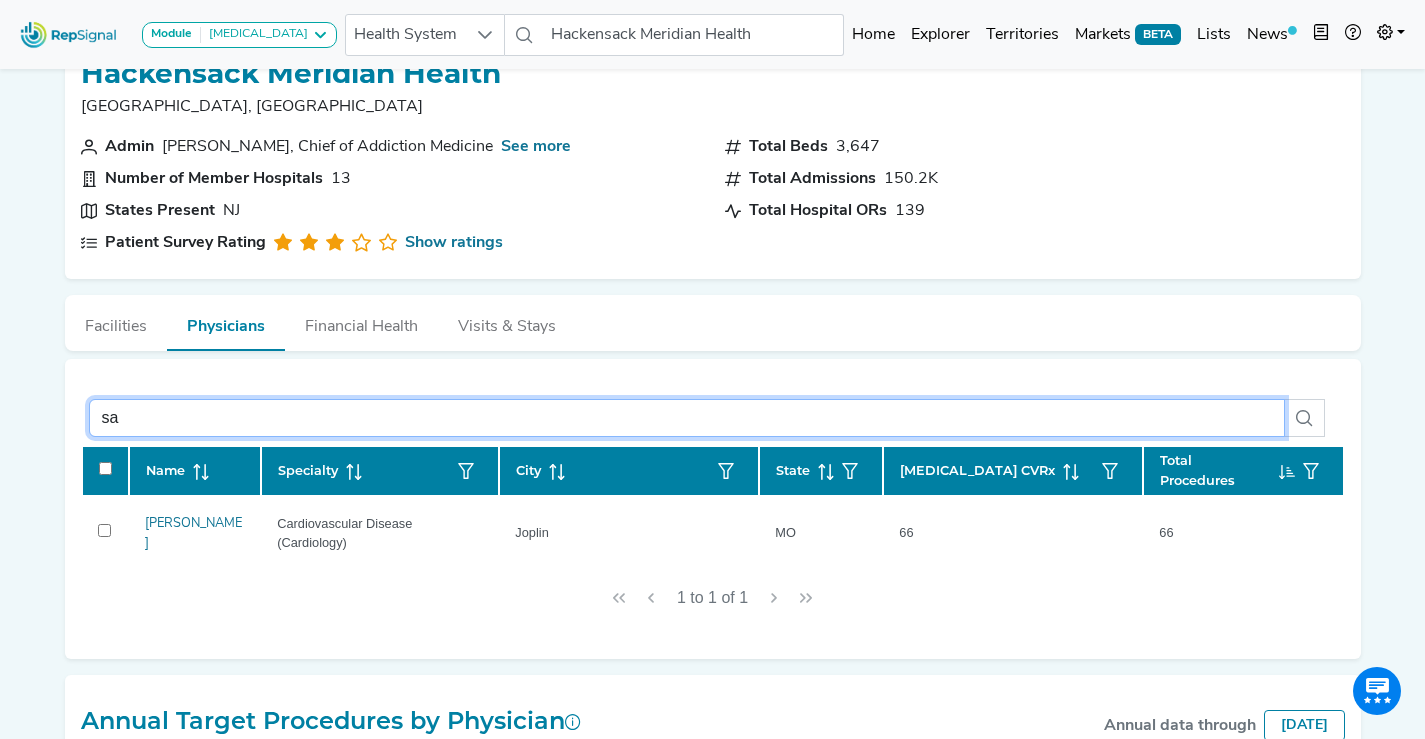 type on "s" 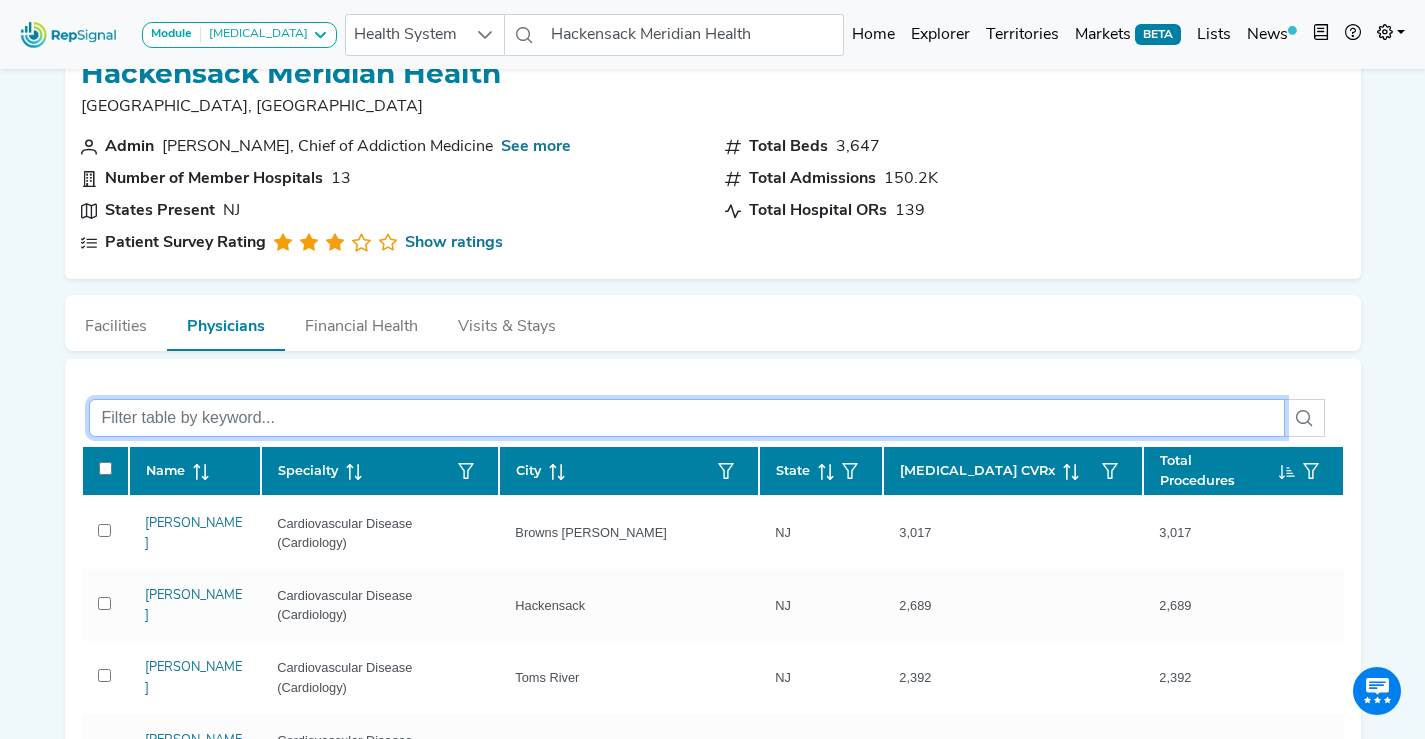 type 